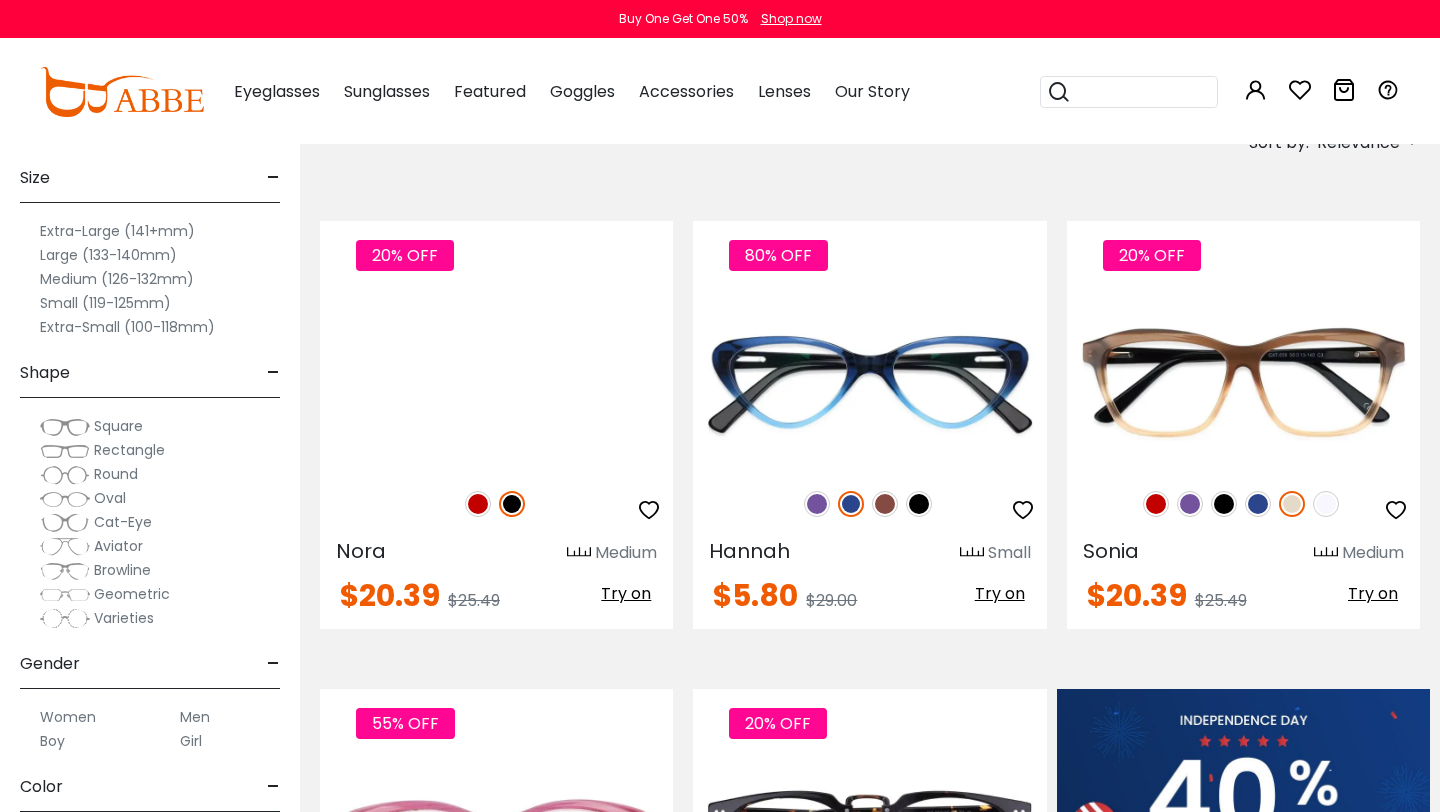 scroll, scrollTop: 0, scrollLeft: 0, axis: both 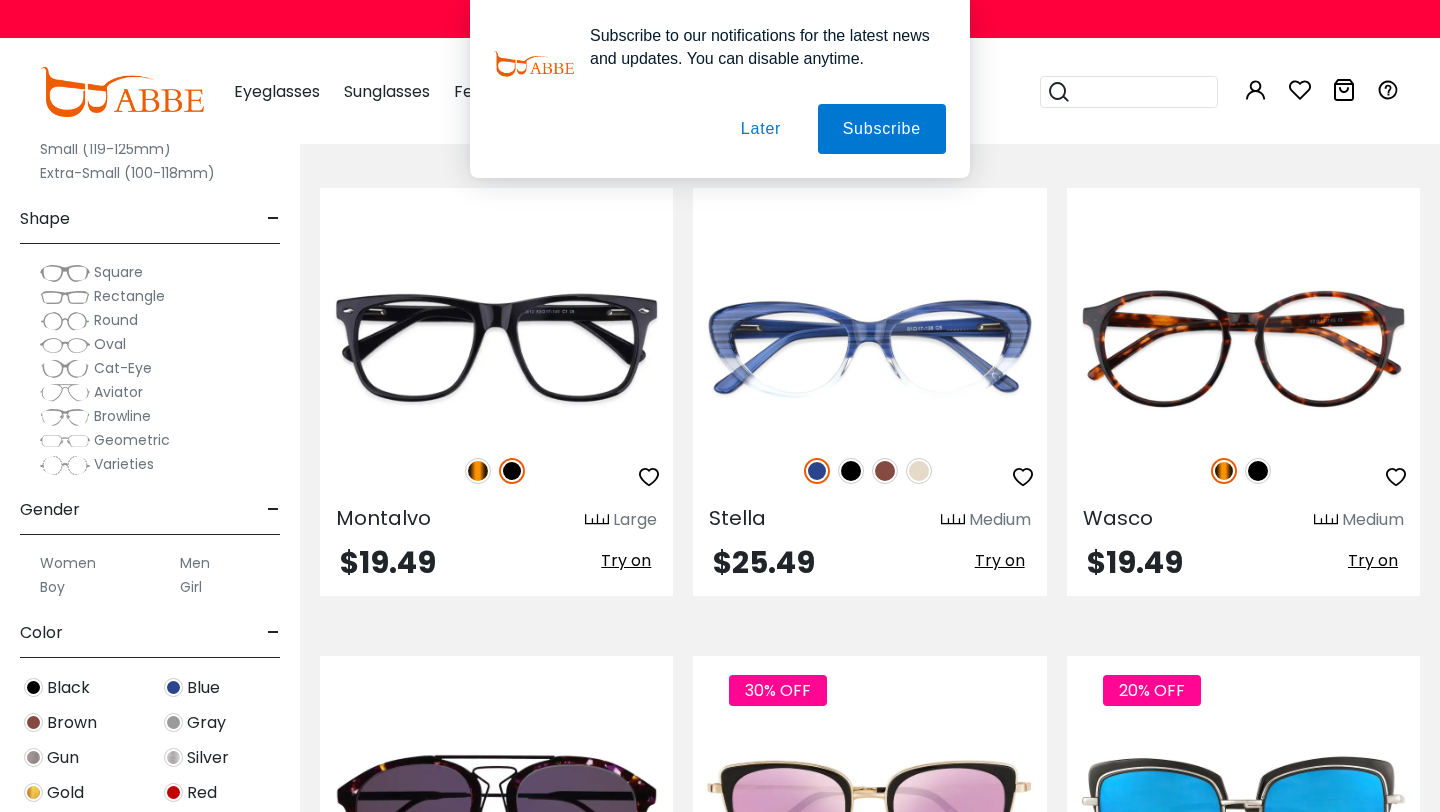 click on "Later" at bounding box center (761, 129) 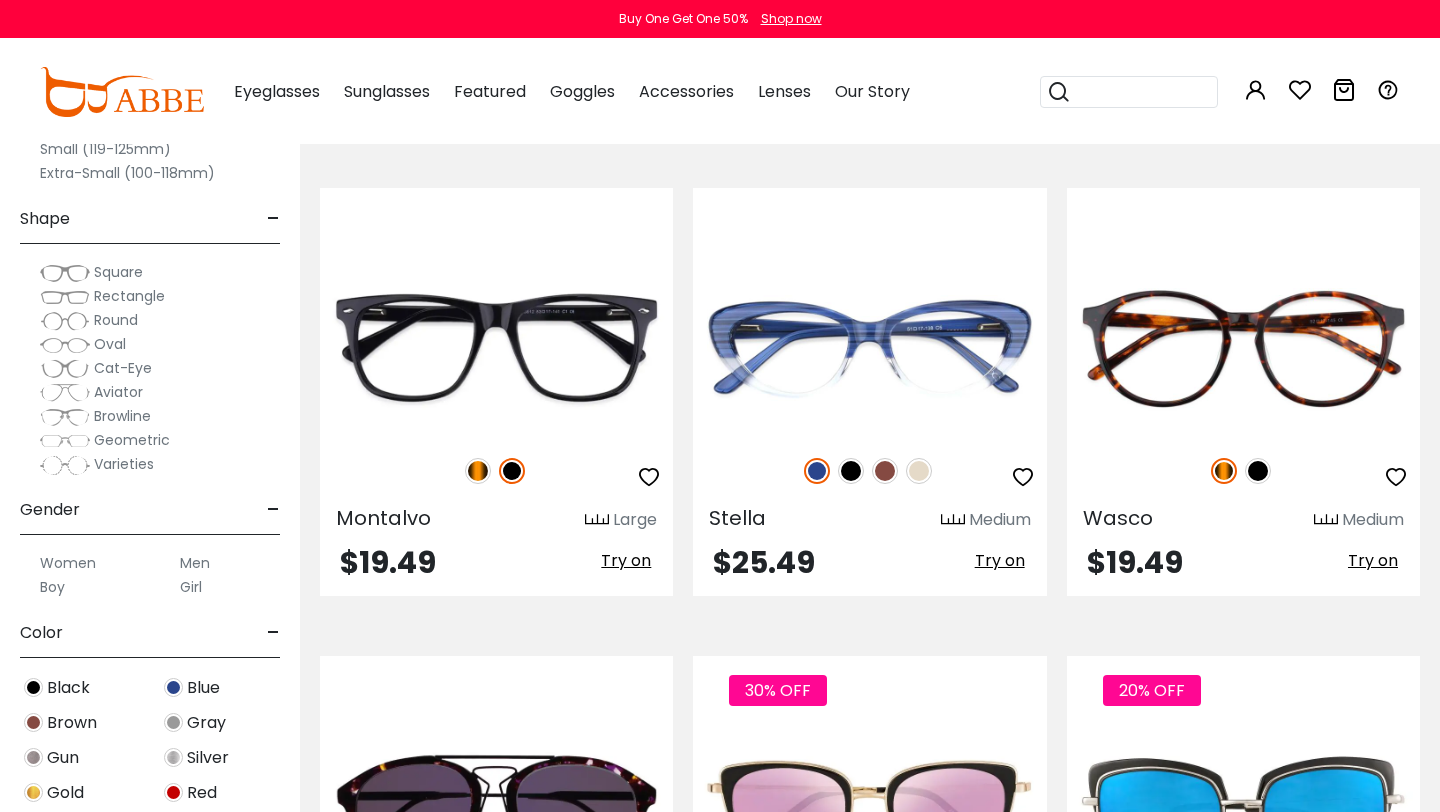 scroll, scrollTop: 2837, scrollLeft: 0, axis: vertical 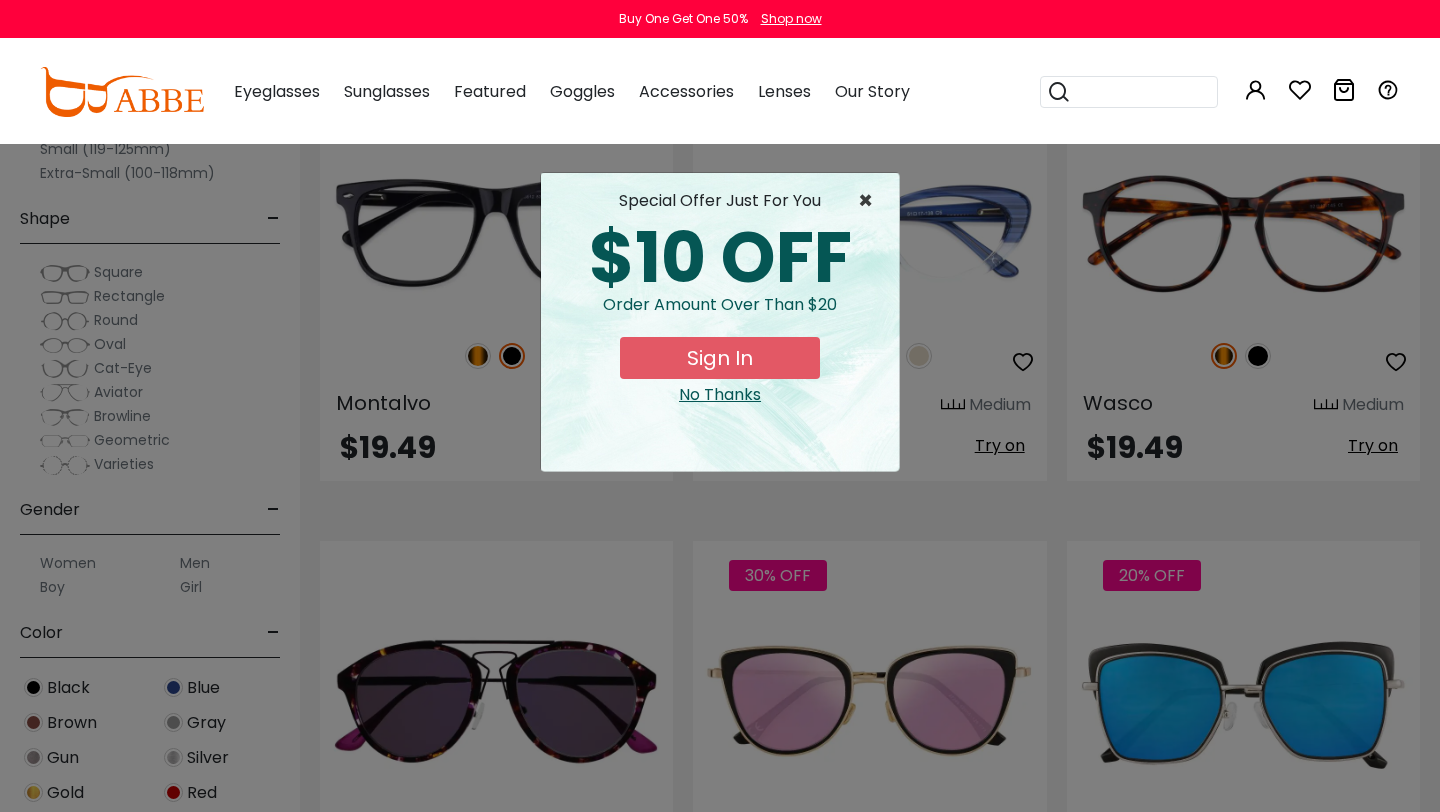 click on "×" at bounding box center (870, 201) 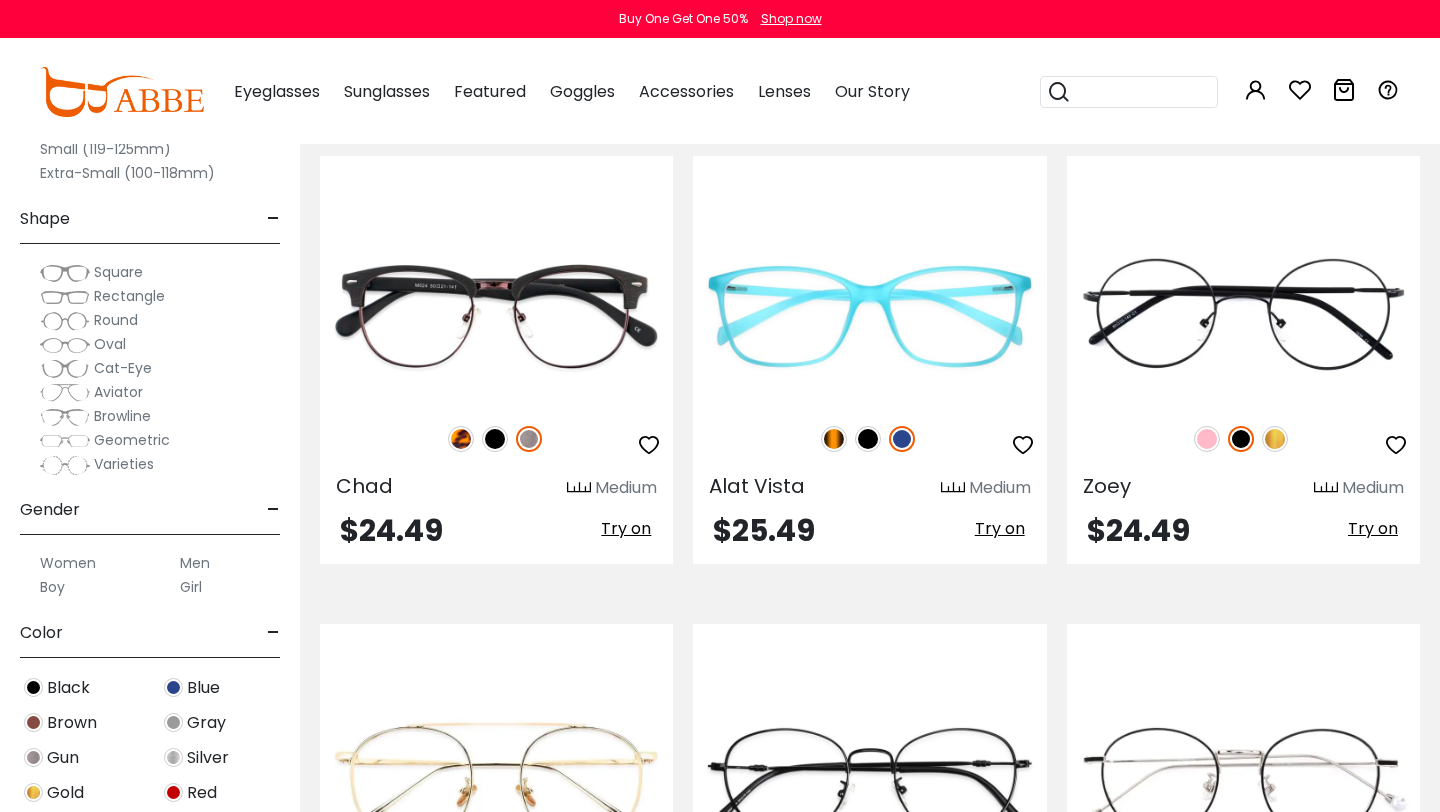 scroll, scrollTop: 4161, scrollLeft: 0, axis: vertical 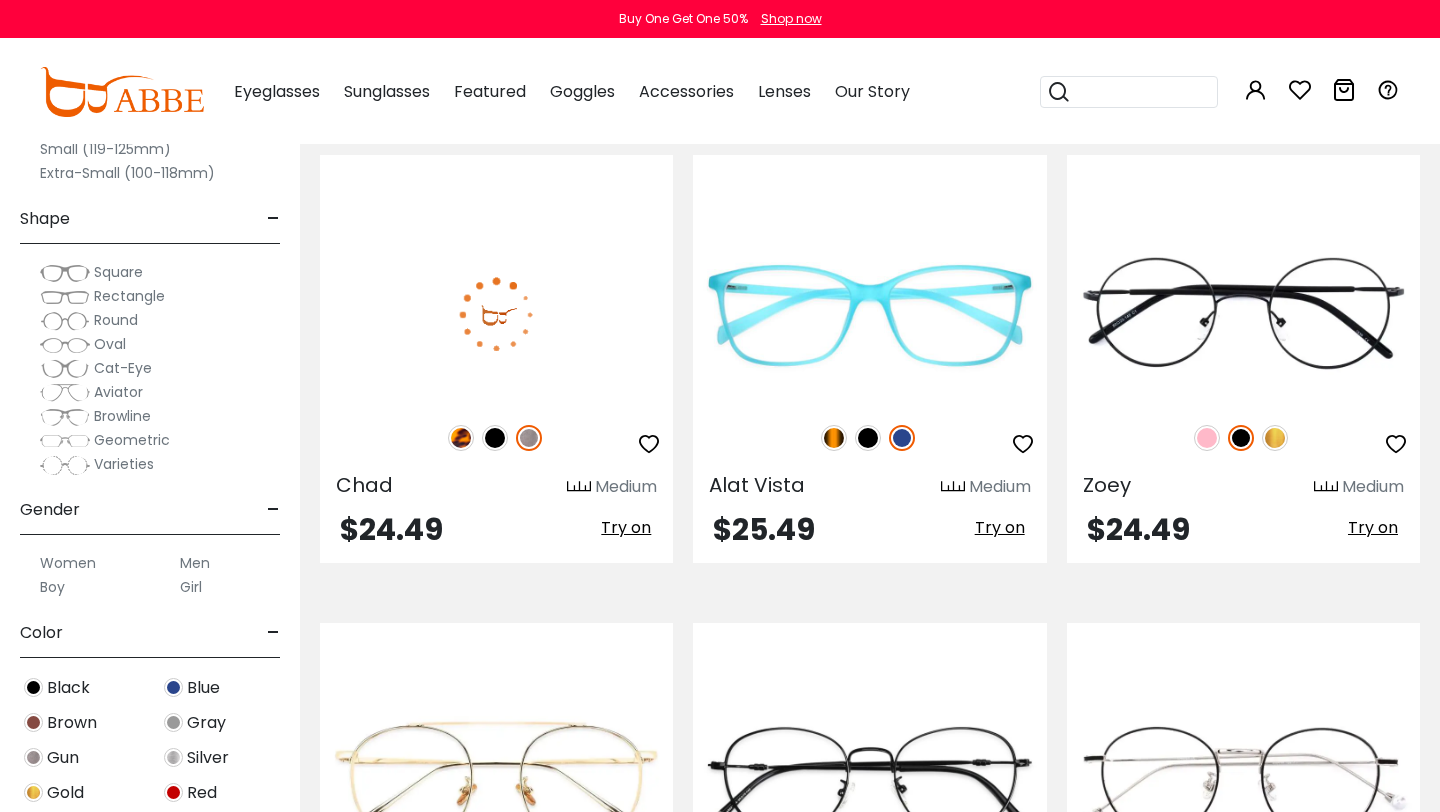 click at bounding box center (496, 315) 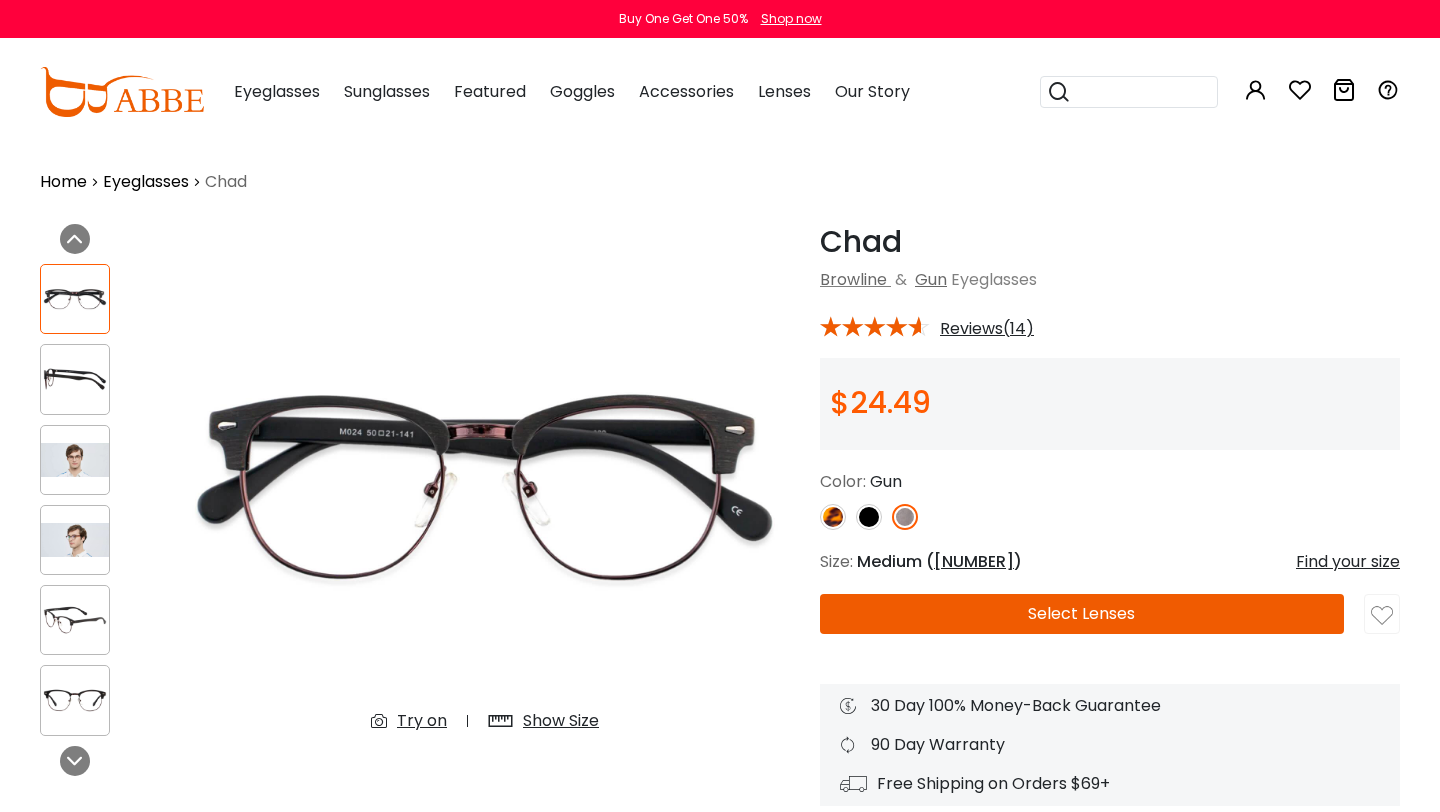 scroll, scrollTop: 0, scrollLeft: 0, axis: both 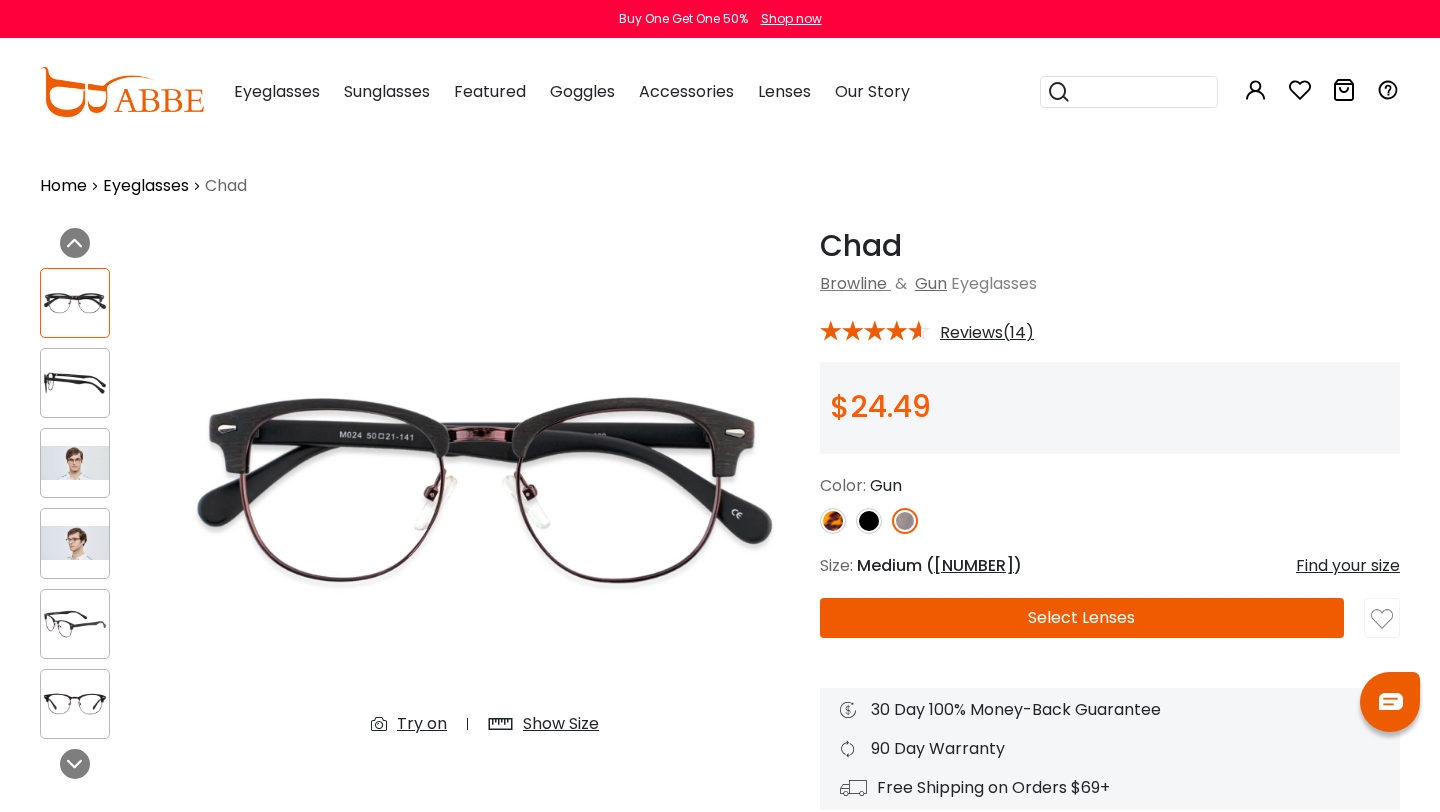 click at bounding box center [833, 521] 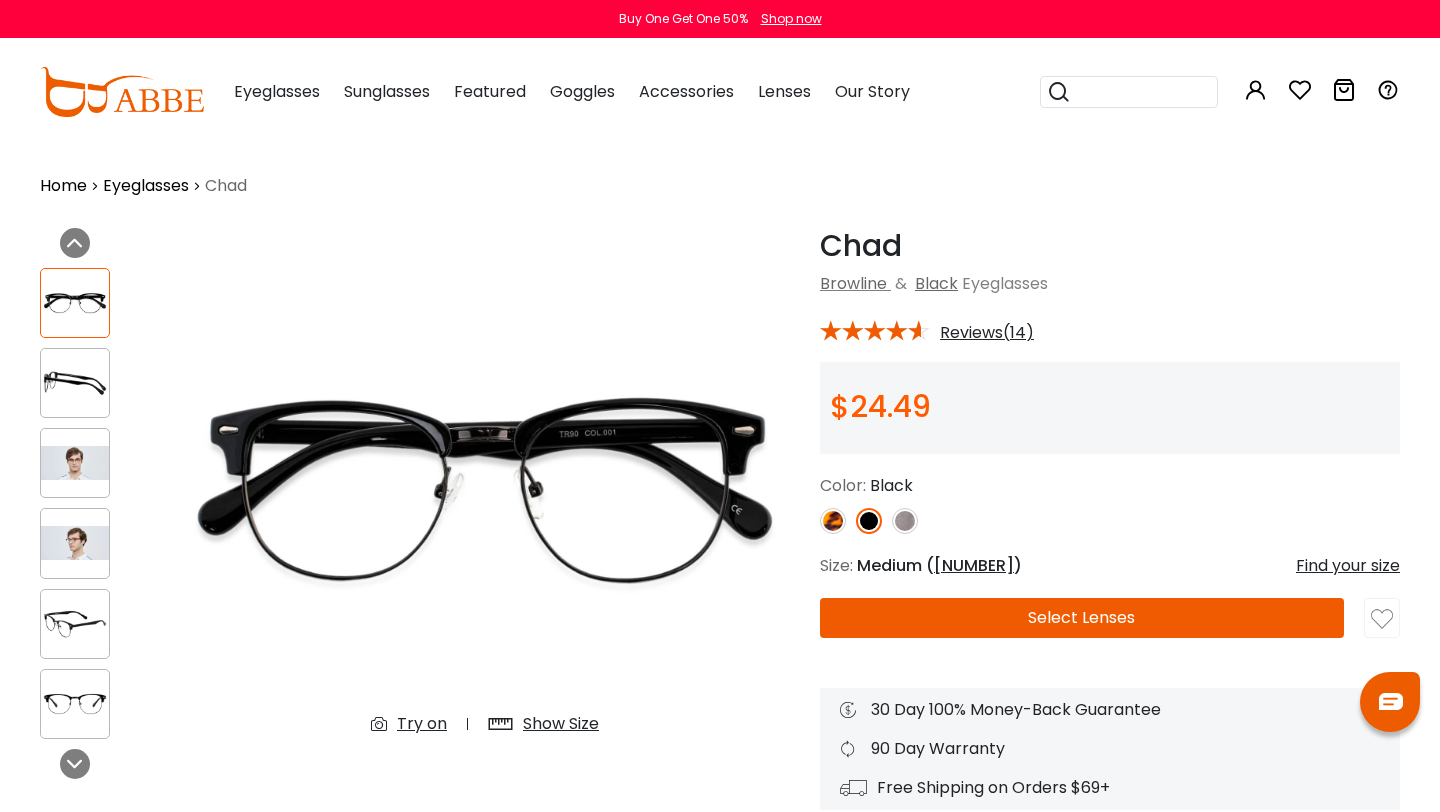 click on "Select Lenses" at bounding box center (1082, 618) 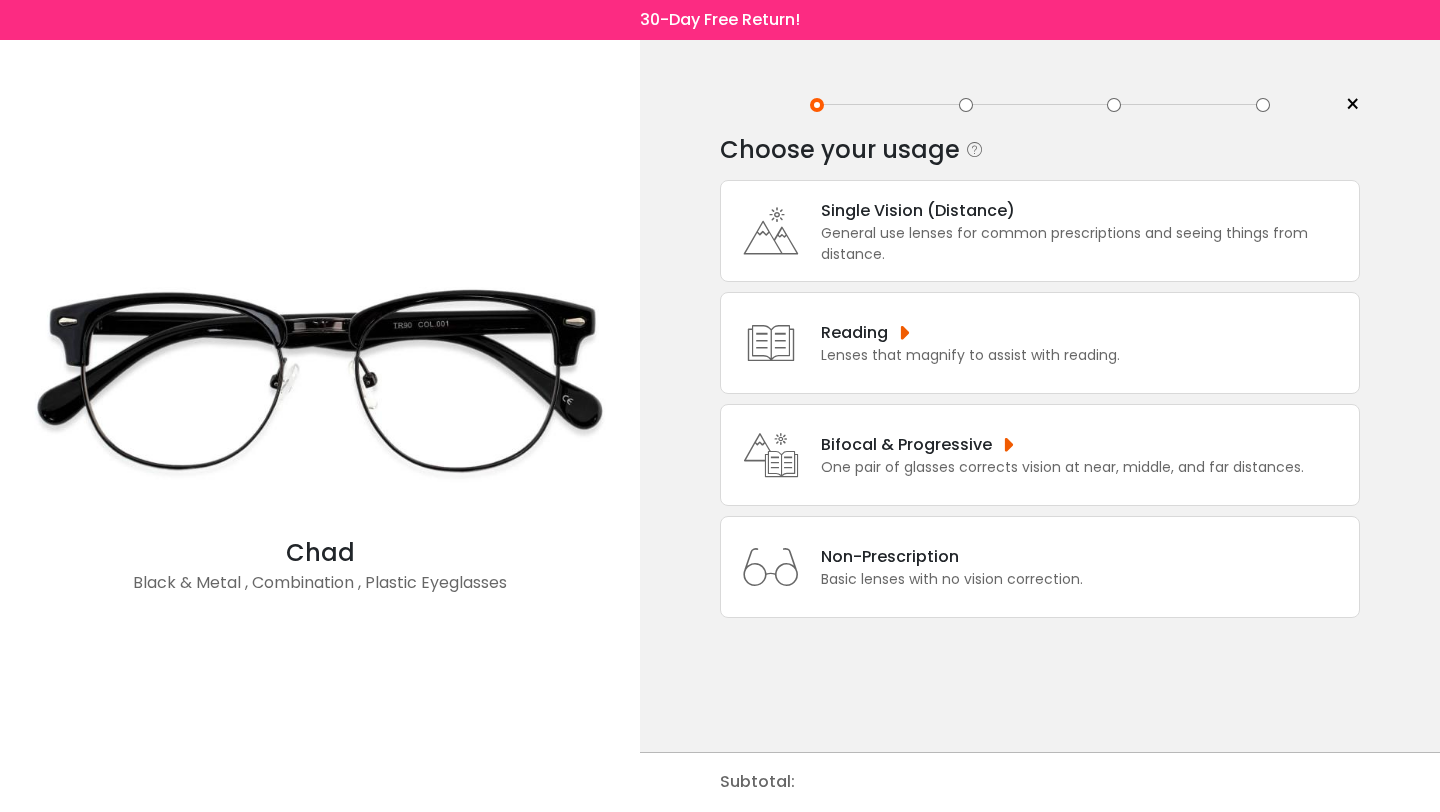 scroll, scrollTop: 0, scrollLeft: 0, axis: both 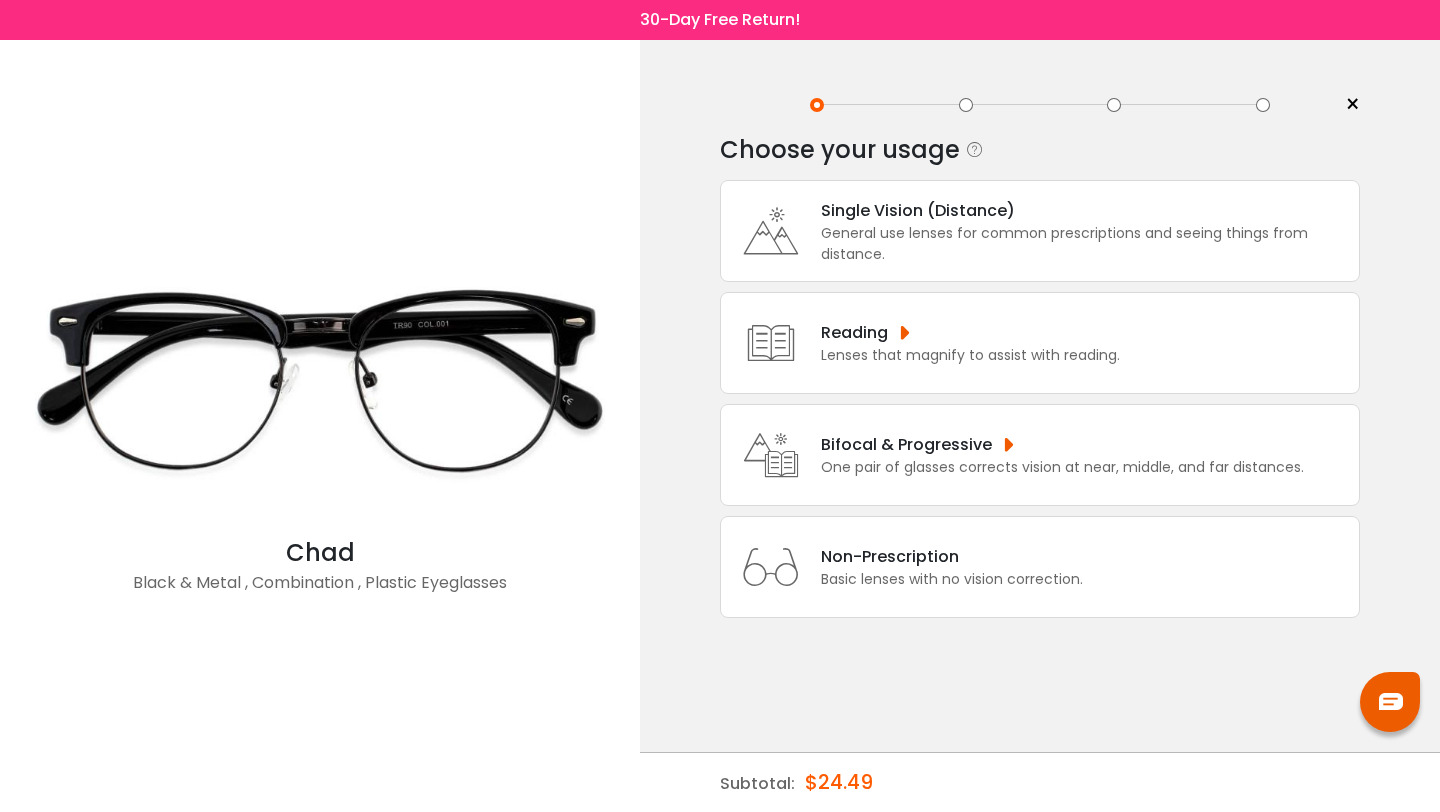click on "General use lenses for common prescriptions and seeing things from distance." at bounding box center [1085, 244] 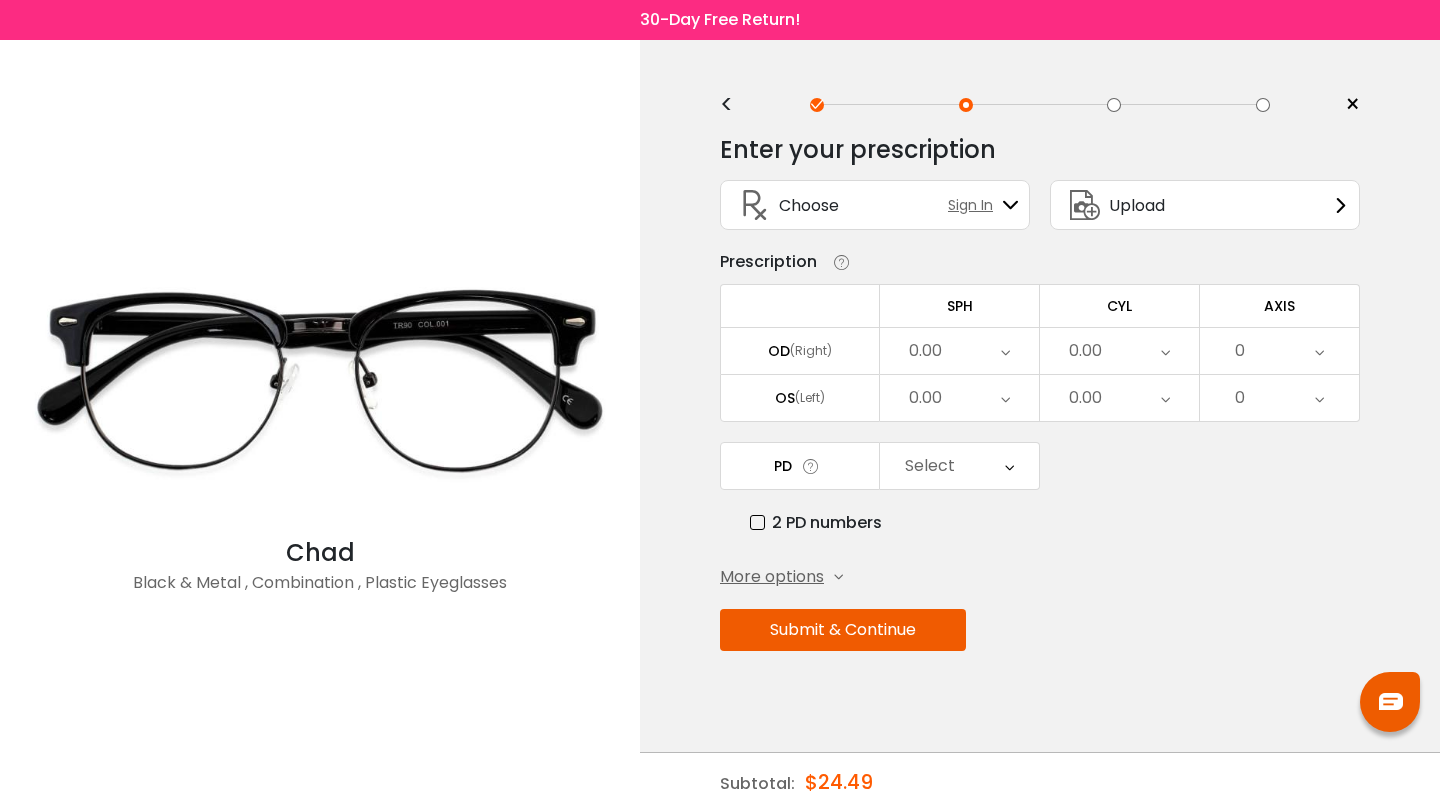 click on "0.00" at bounding box center [959, 351] 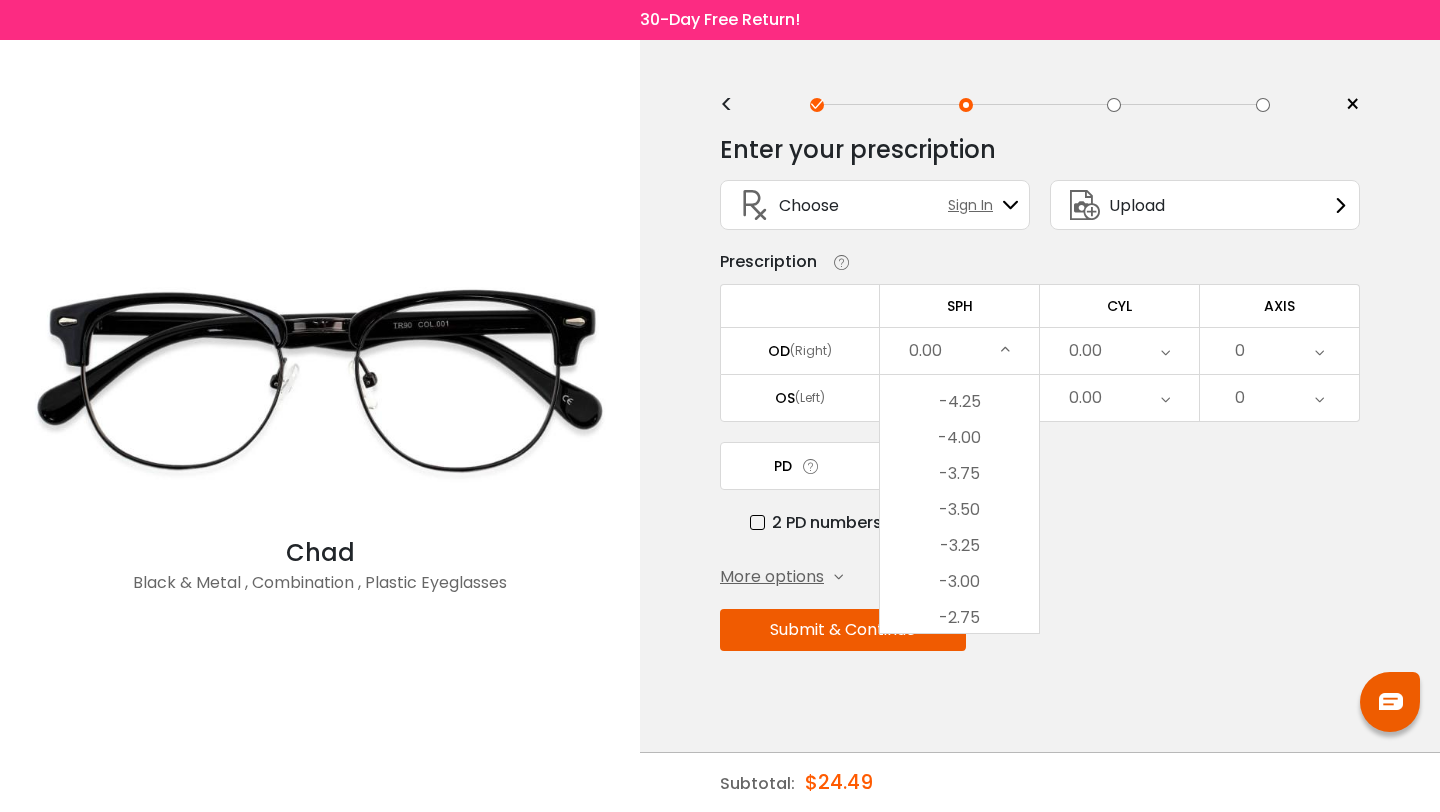 scroll, scrollTop: 2254, scrollLeft: 0, axis: vertical 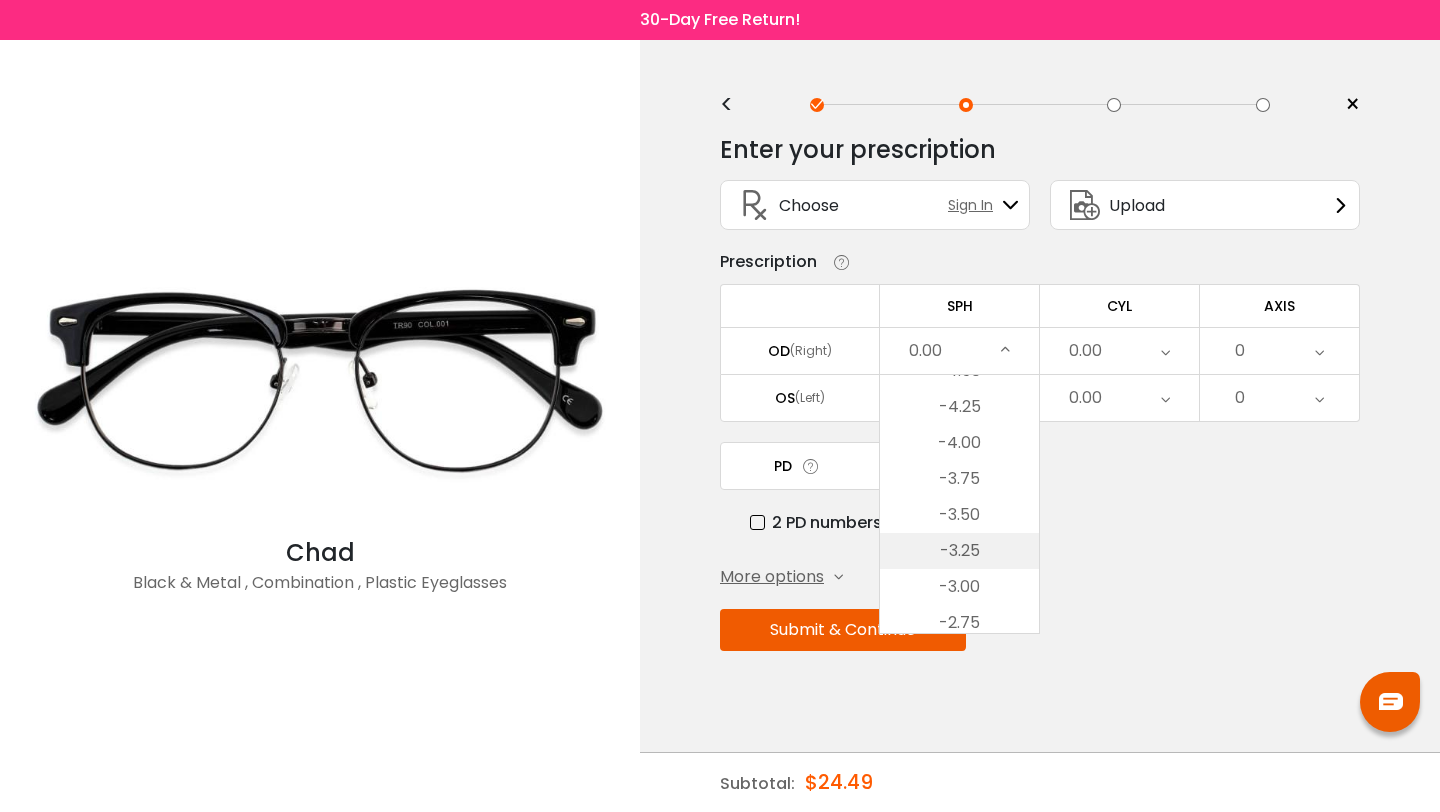 click on "-3.25" at bounding box center (959, 551) 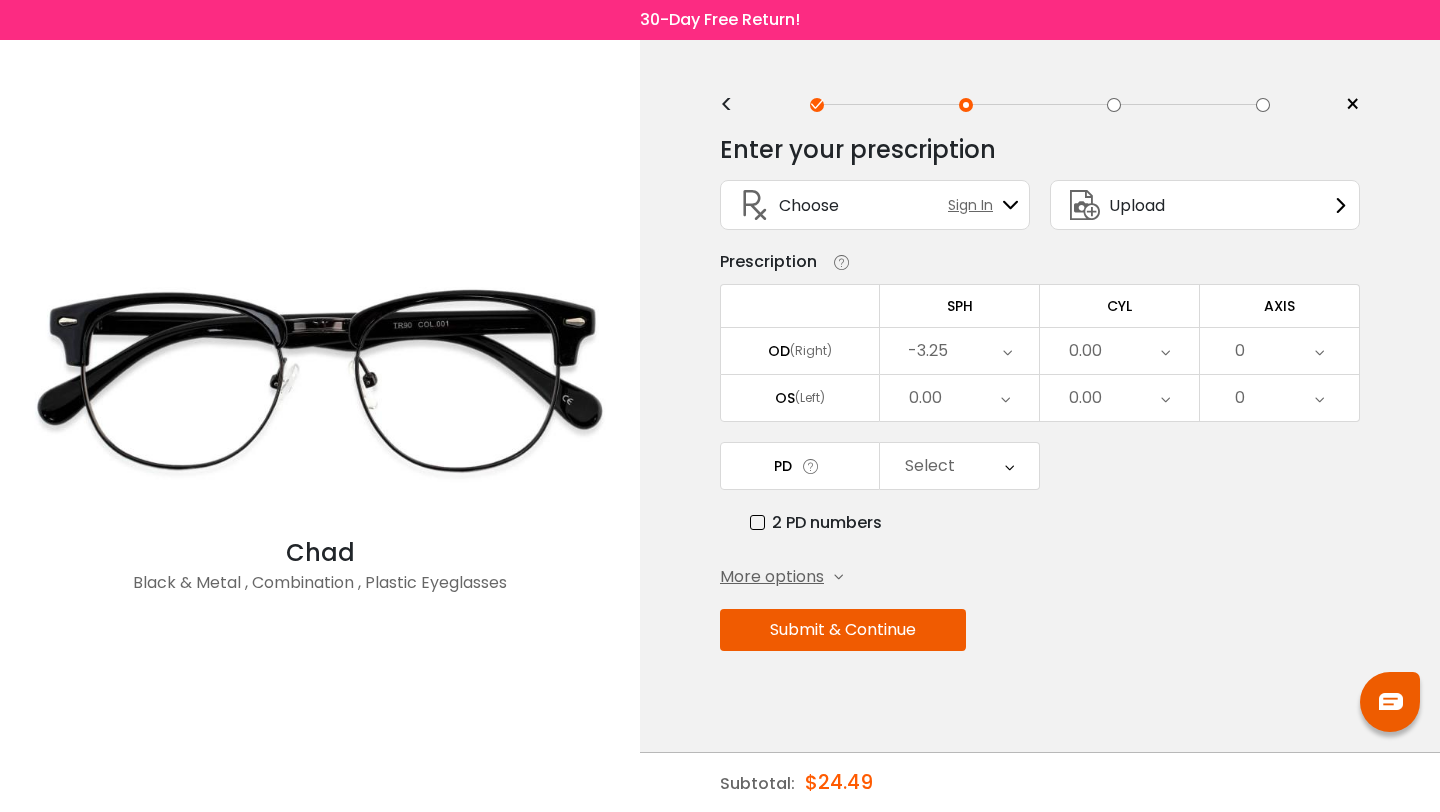 click at bounding box center [1007, 351] 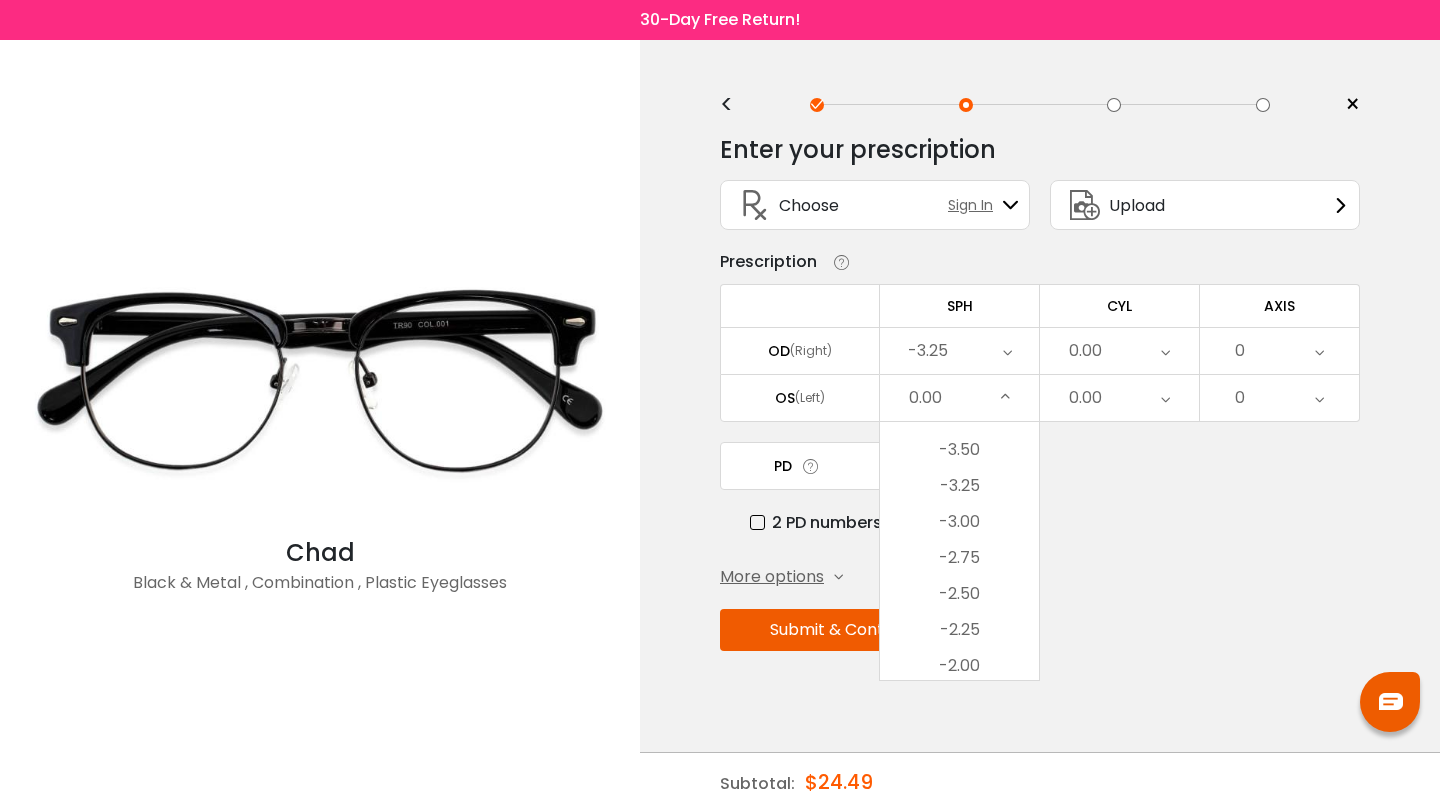 scroll, scrollTop: 2300, scrollLeft: 0, axis: vertical 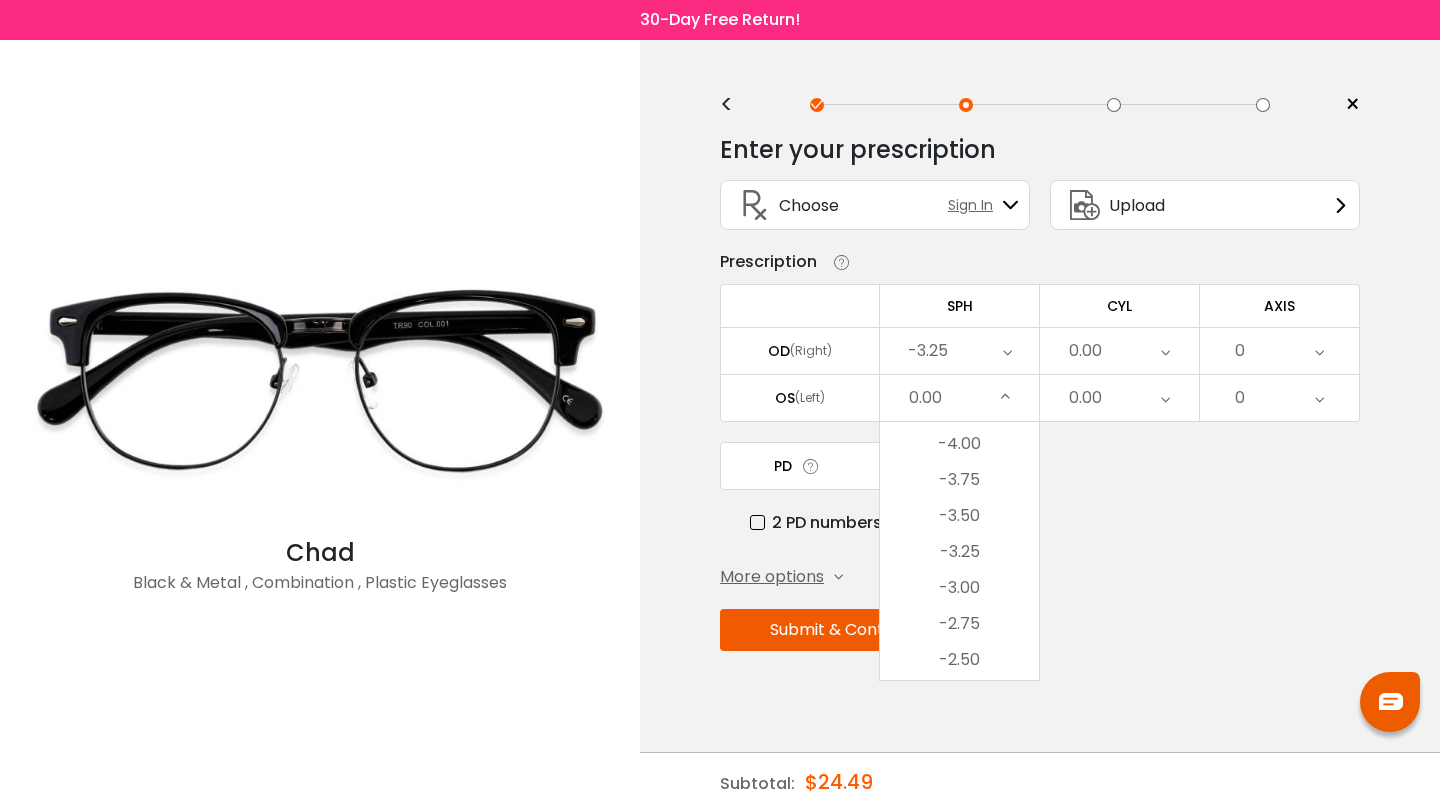 click on "-3.25" at bounding box center (959, 552) 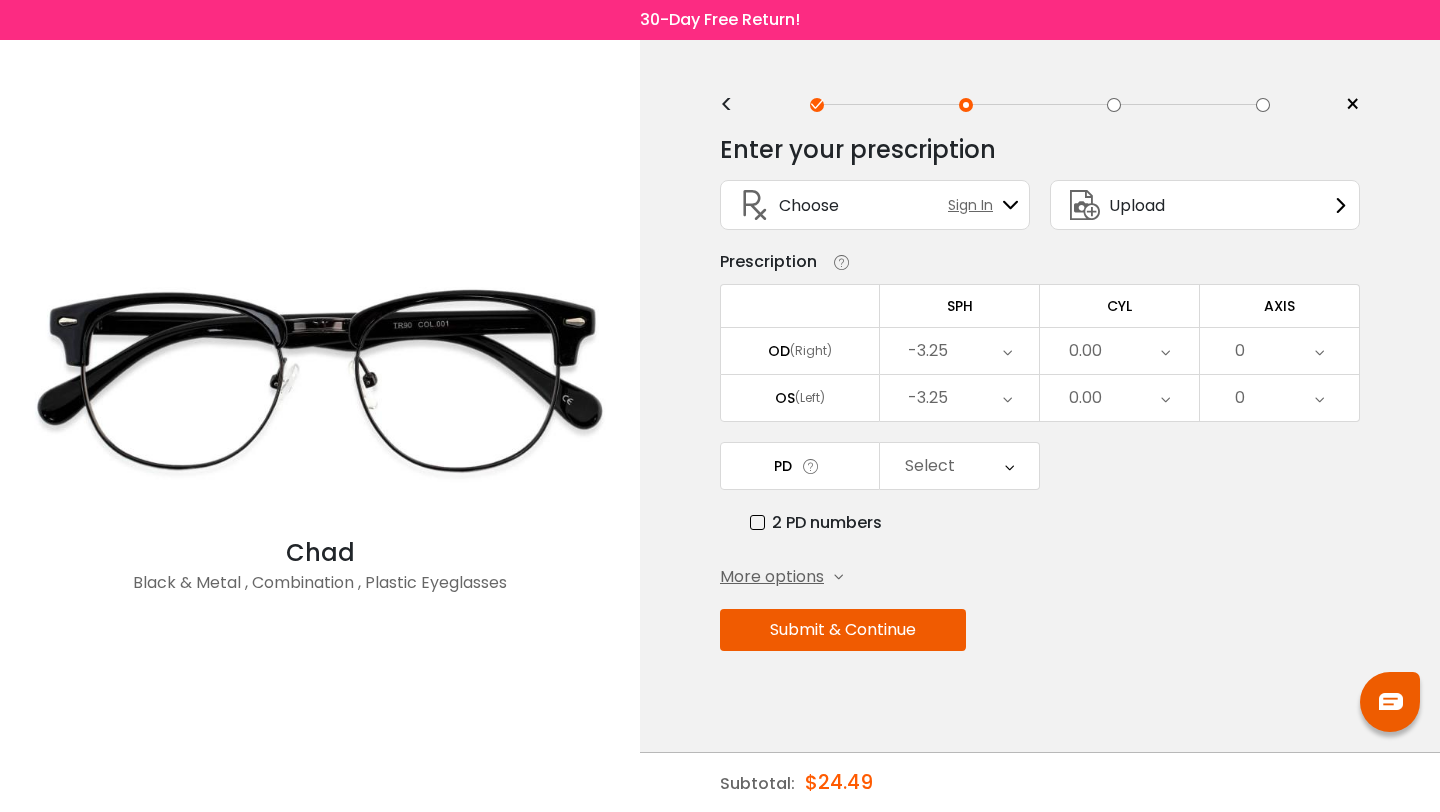 click on "CYL" at bounding box center [1120, 305] 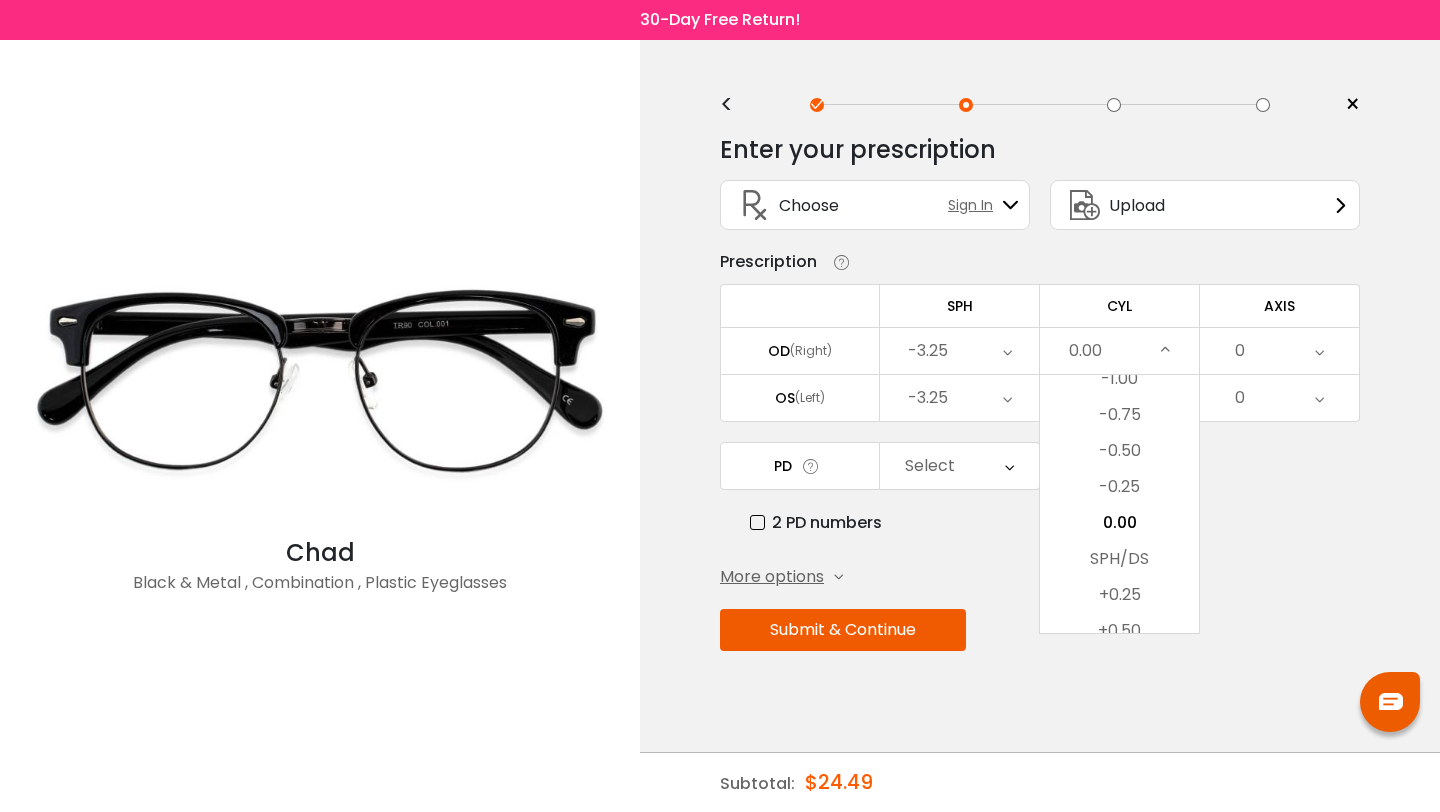 click on "PD
Select
Cancel
PD
Save
46
47
48
49
50
51
52
53
54
55
56
57
58
59
60
61
62
63
64
65
66
67
68
69
70
71 72 73" at bounding box center [1040, 488] 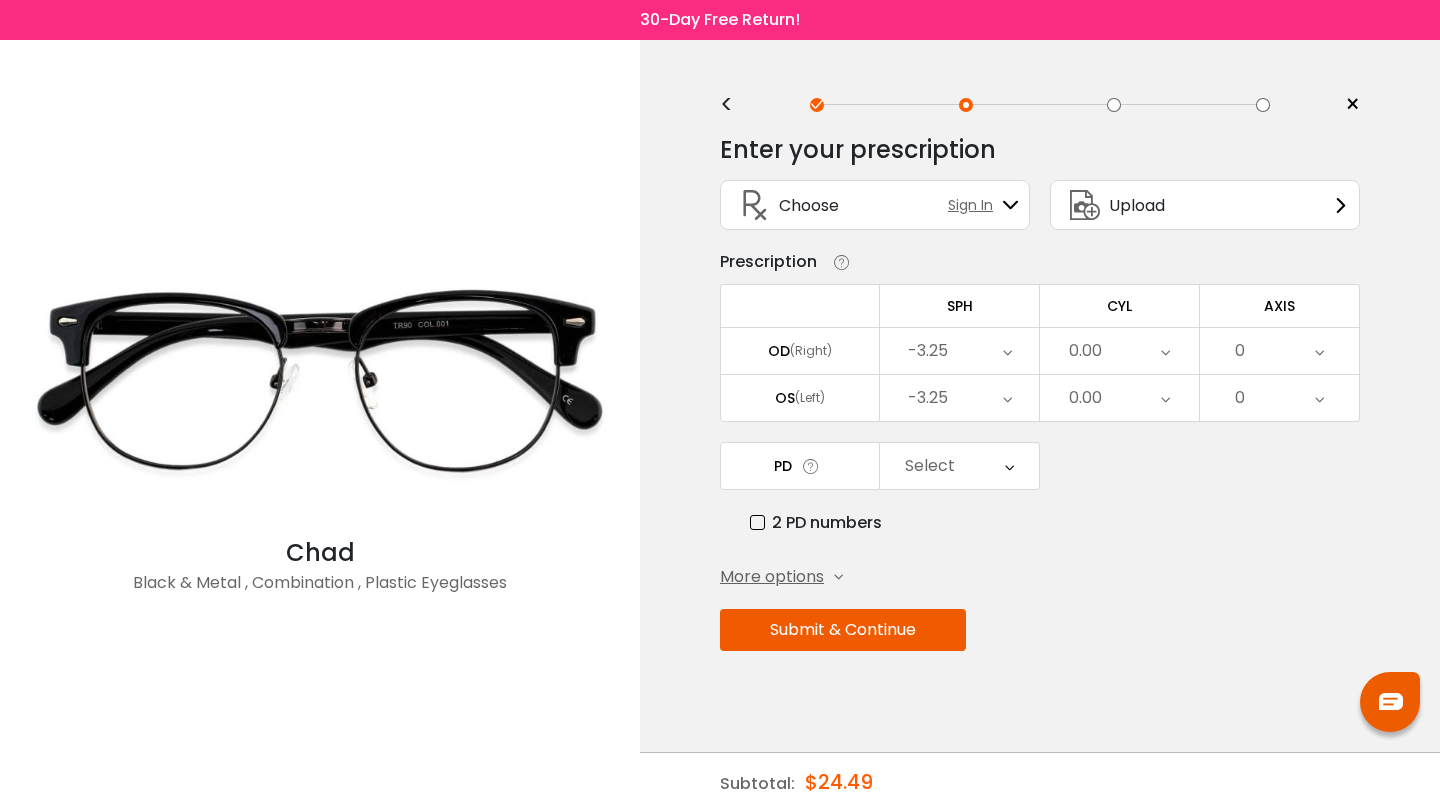 click on "0" at bounding box center (959, 351) 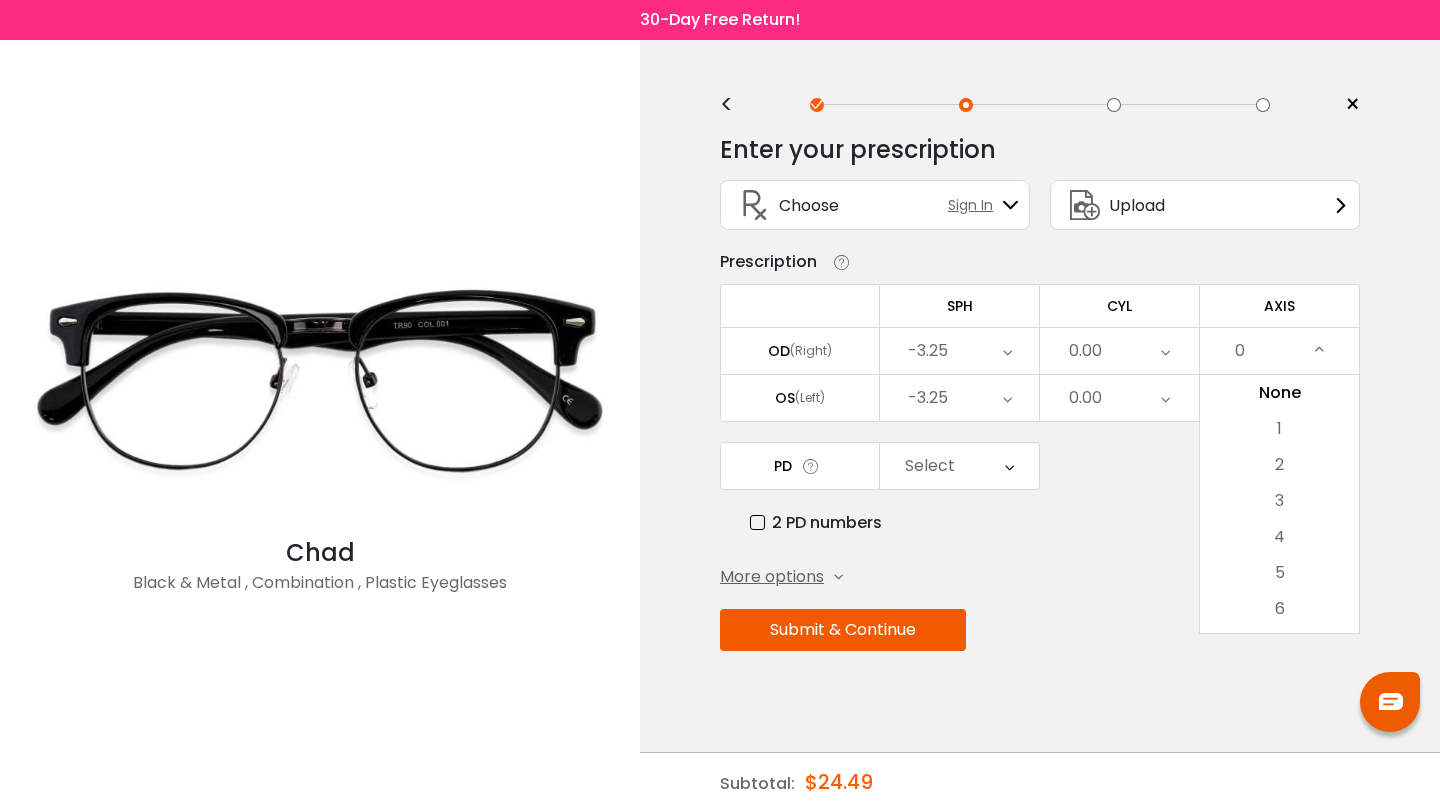 click on "Enter your prescription
SPH (Sphere)
Lens strength needed to correct your vision. Negative (-) means nearsighted, Positive (+) means farsighted.
CYL (Cylinder) & Axis
The degree of astigmatism in your eyes,  as well as an axis number that indicates the orientation of the astigmatism.
ADD (Addition)
ADD stands for the additional correction that you need for reading. It’s used for bifocal or progressive lenses and readers.
Prism
Prism is used to correct diplopia (double vision). A prism bends light to align your vision so only a single image is seen.
Vertical Prism
Vertical prism correction is for vertical eye misalignments & prescribed upwards in one eye and downwards in the other.
Horizontal Prism
Horizontal prism correction is for lateral eye misalignments & prescribed in the same direction for both eyes.
Choose Sign In" at bounding box center [1040, 435] 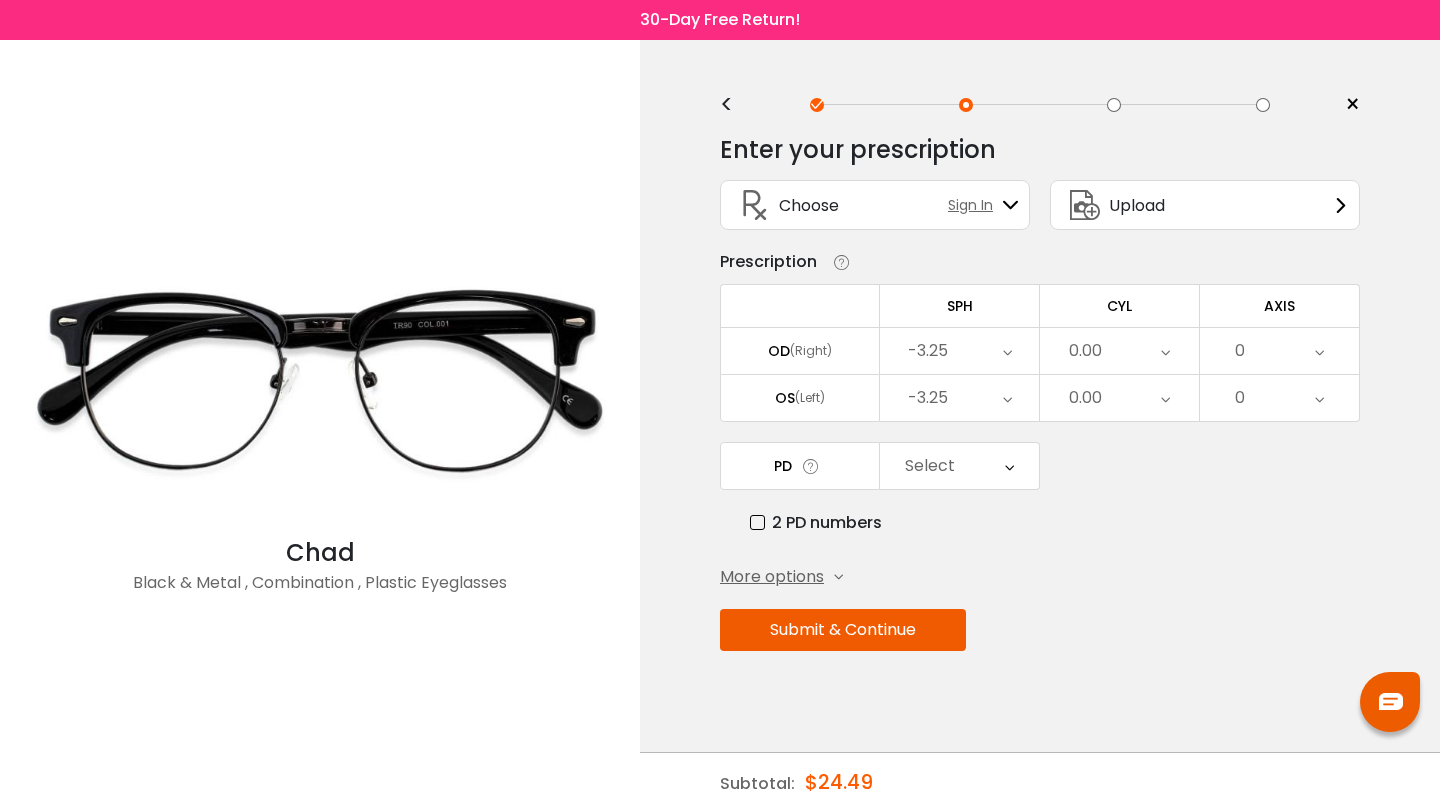 click on "Select" at bounding box center [959, 466] 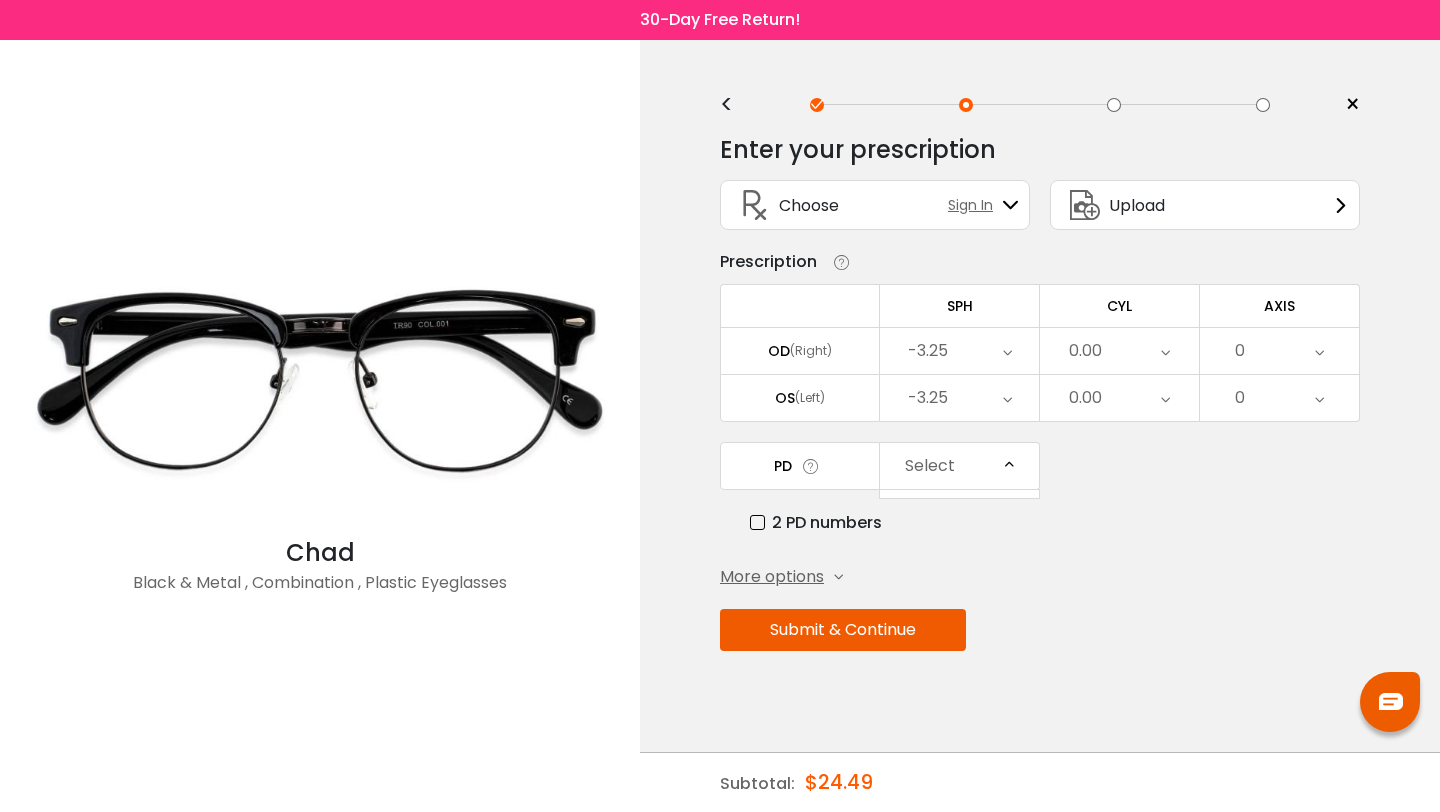 scroll, scrollTop: 482, scrollLeft: 0, axis: vertical 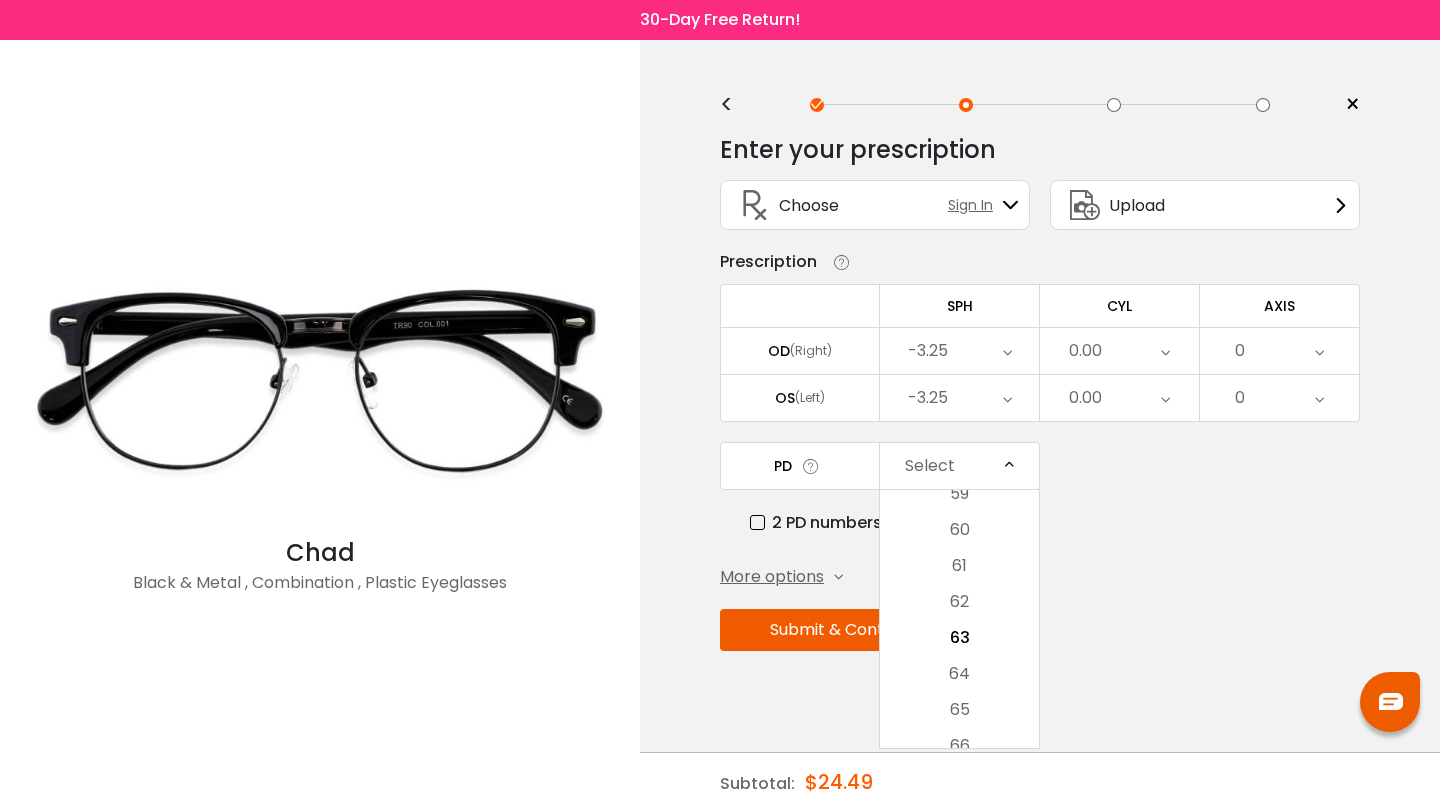 click on "2 PD numbers" at bounding box center [1055, 522] 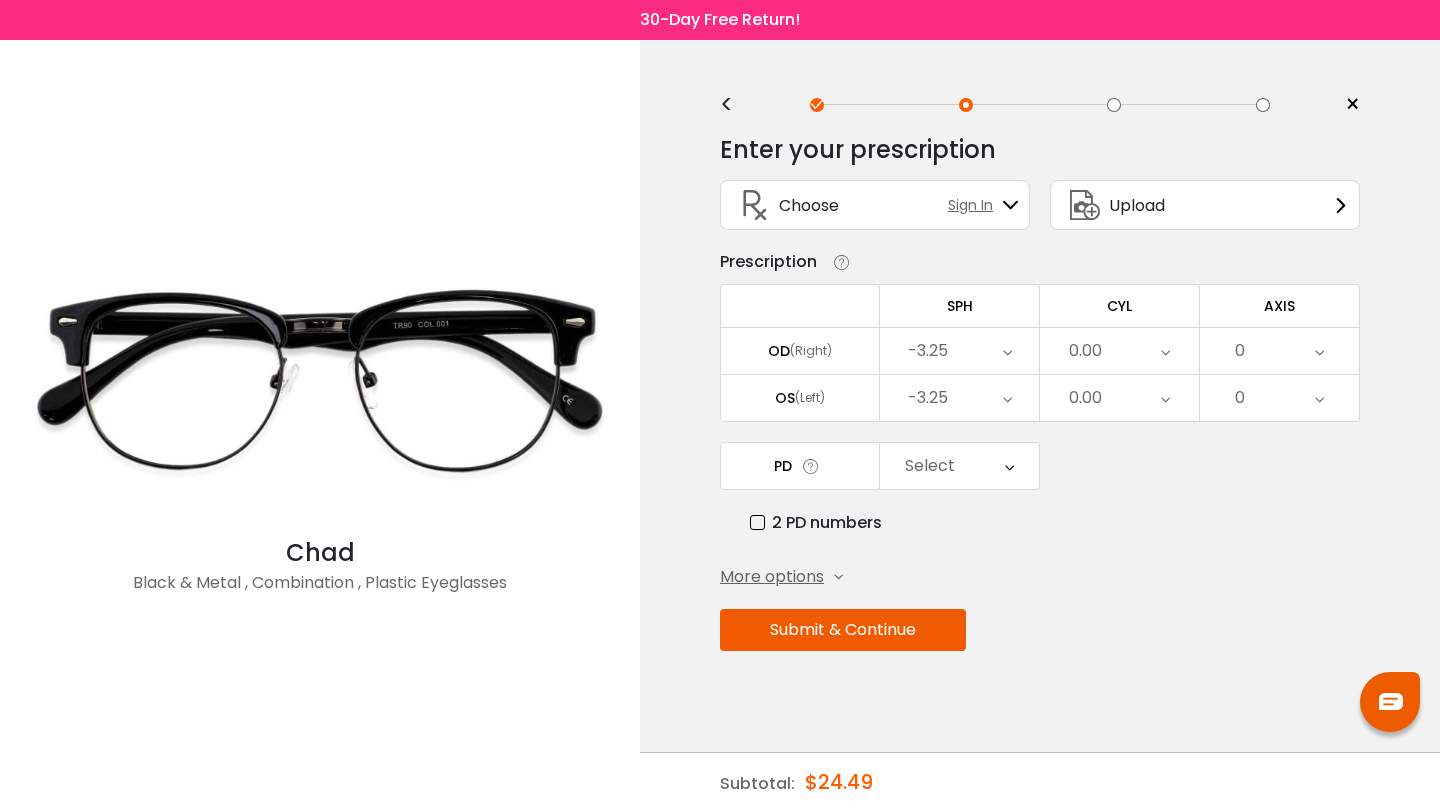 click on "Submit & Continue" at bounding box center [843, 630] 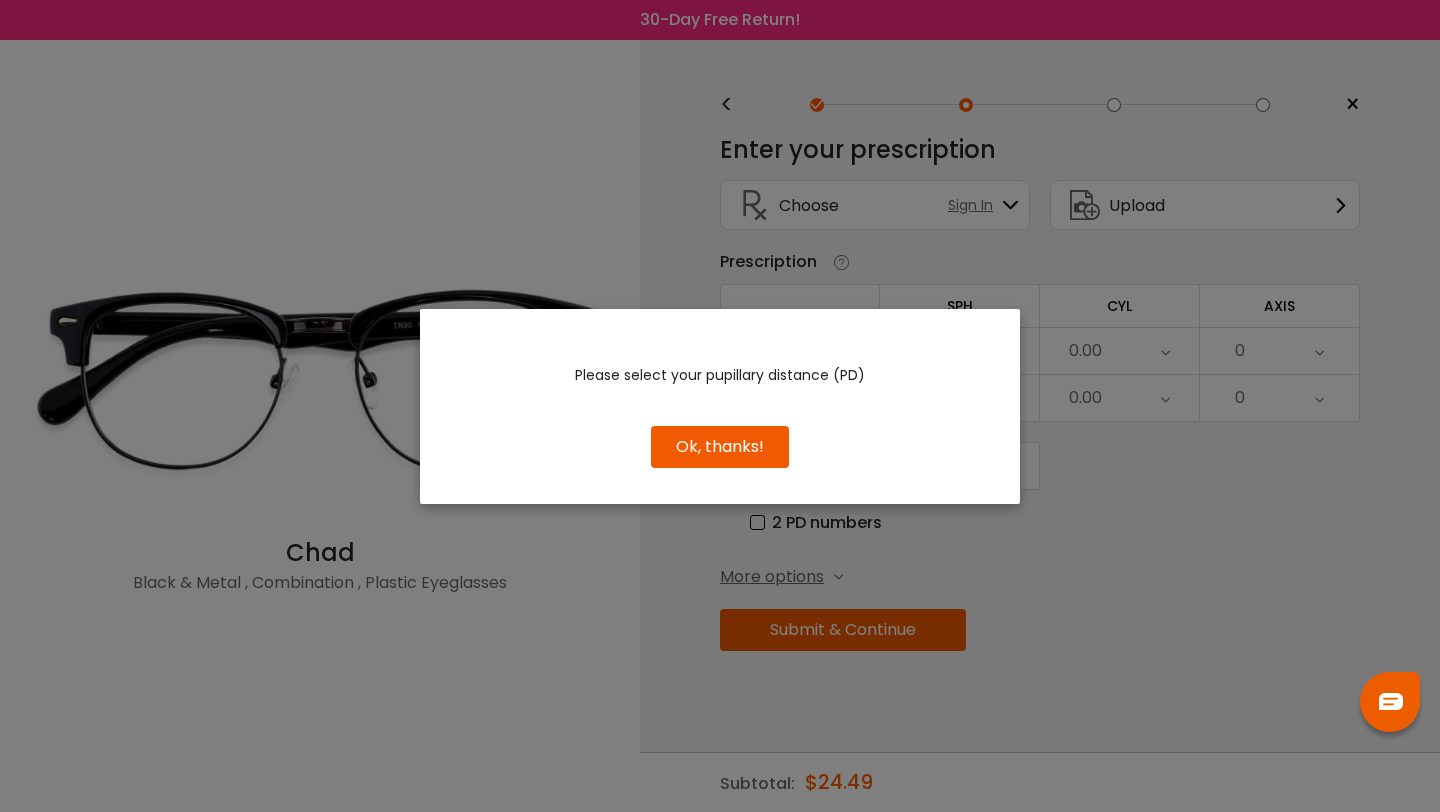 click on "Ok, thanks!" at bounding box center (720, 447) 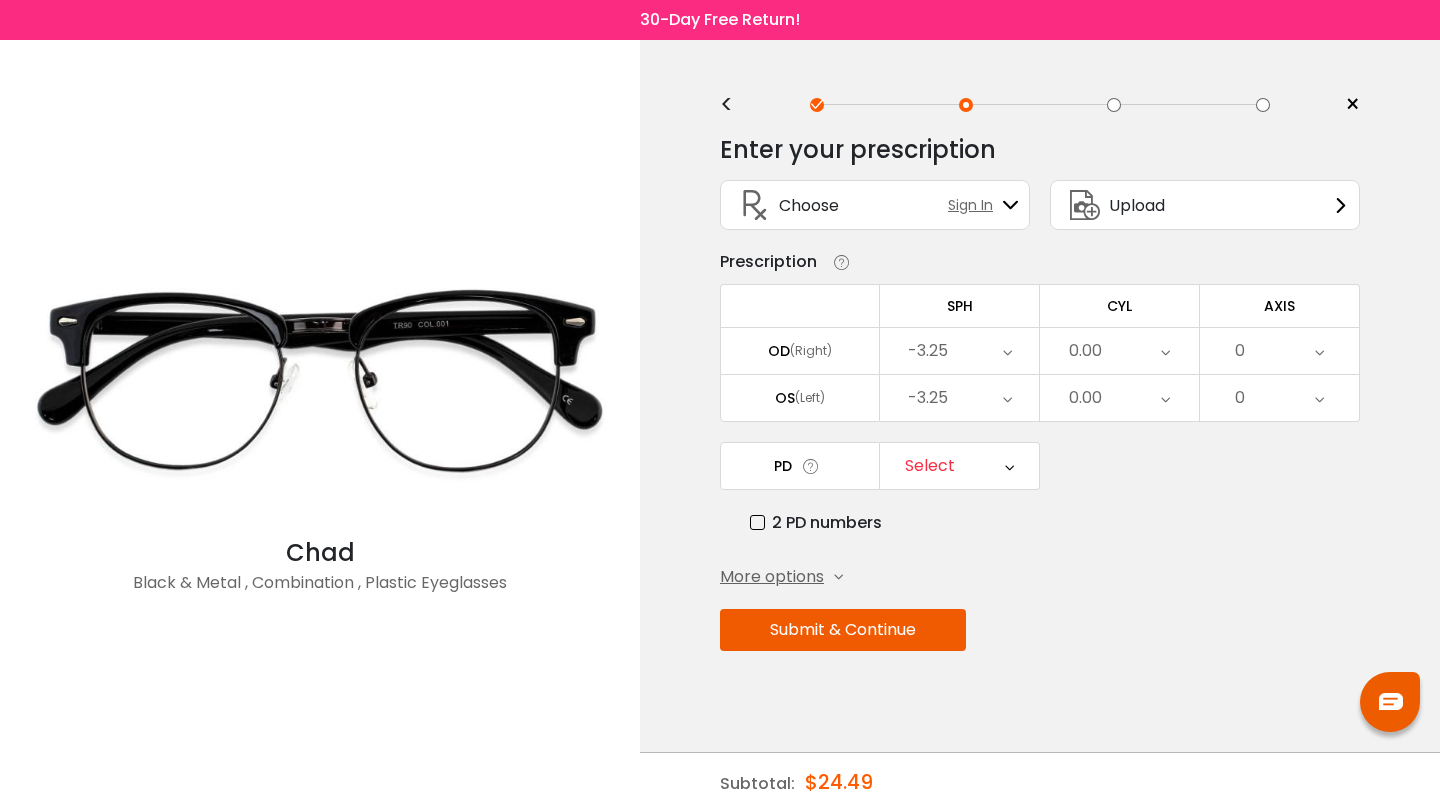 click on "Select" at bounding box center [930, 466] 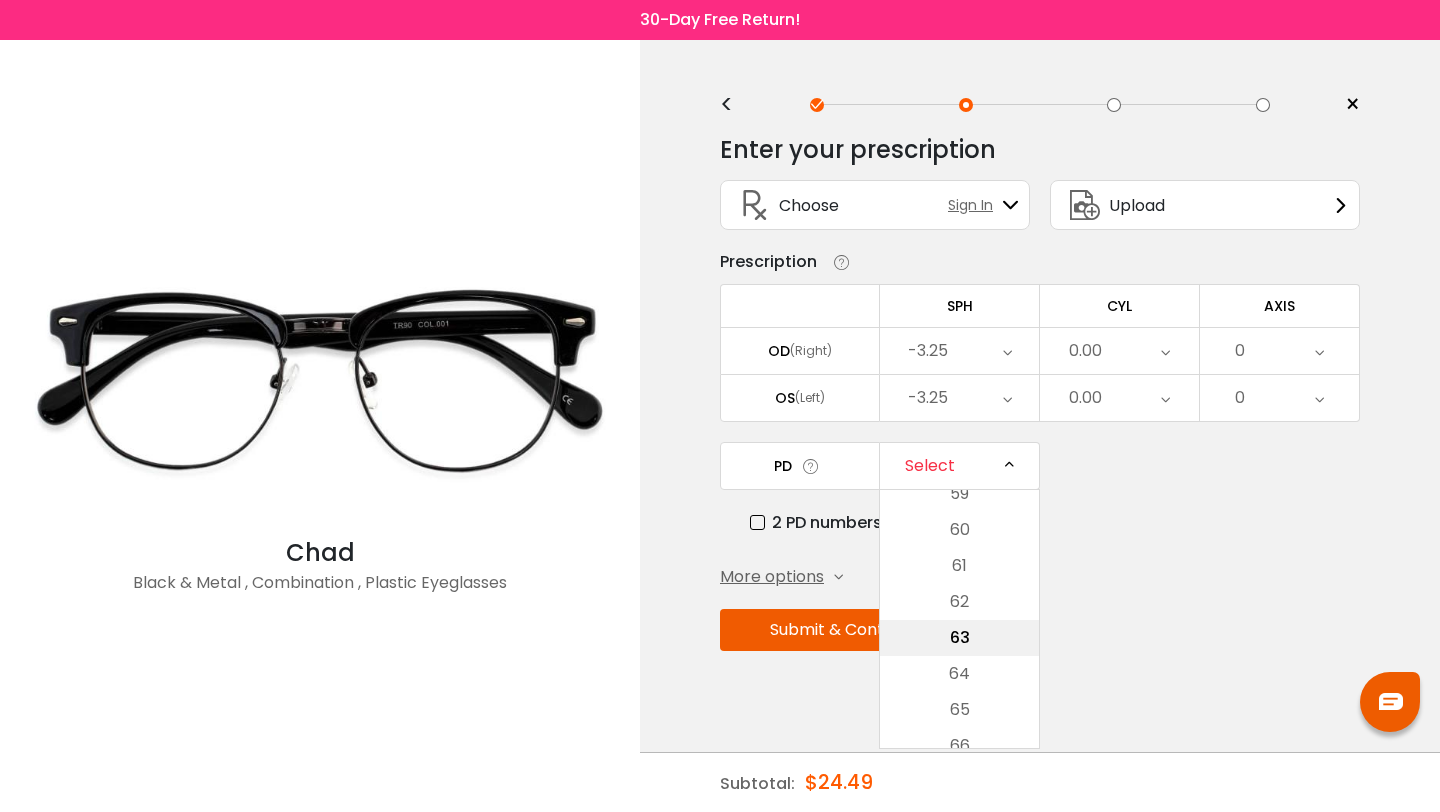 click on "63" at bounding box center (959, 638) 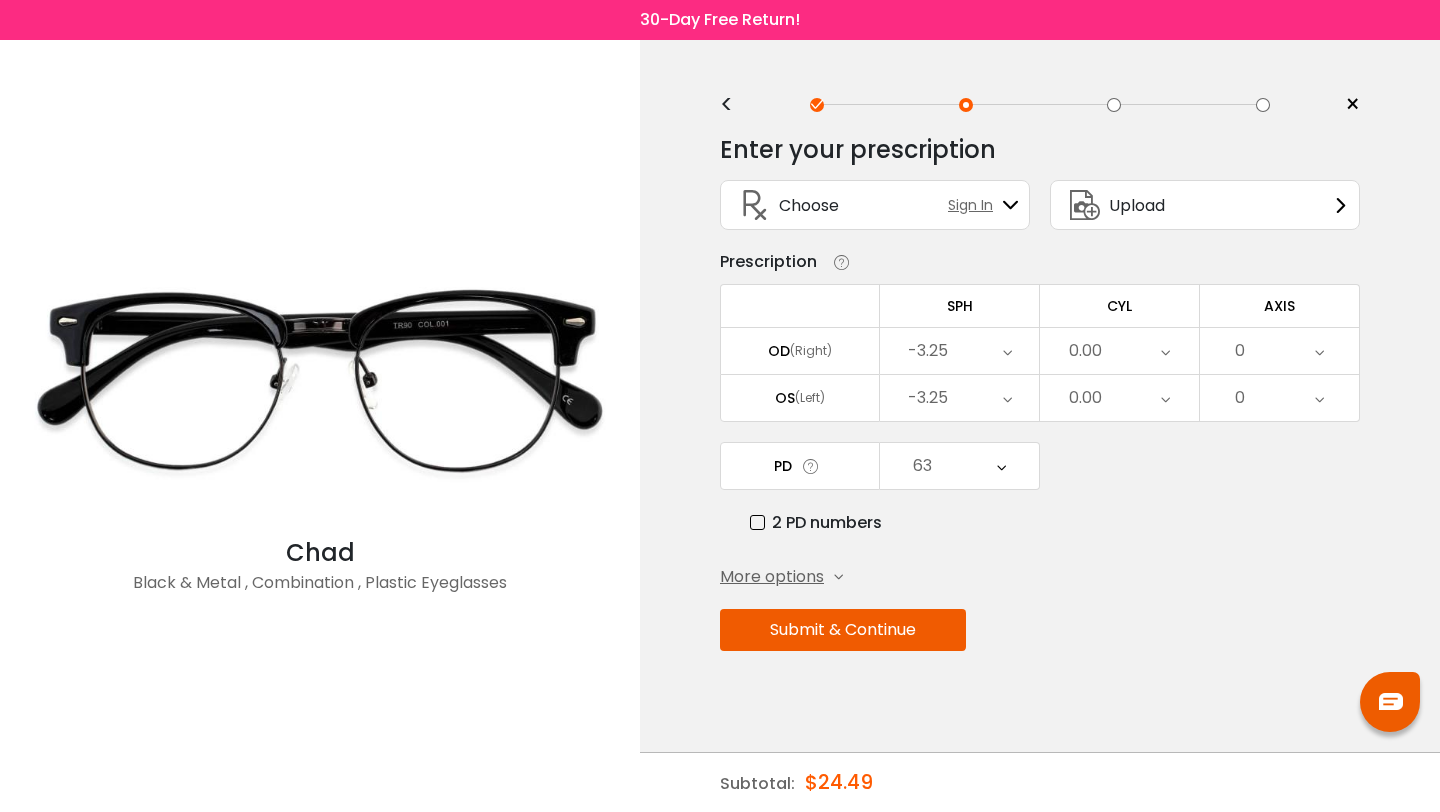 click on "Submit & Continue" at bounding box center (843, 630) 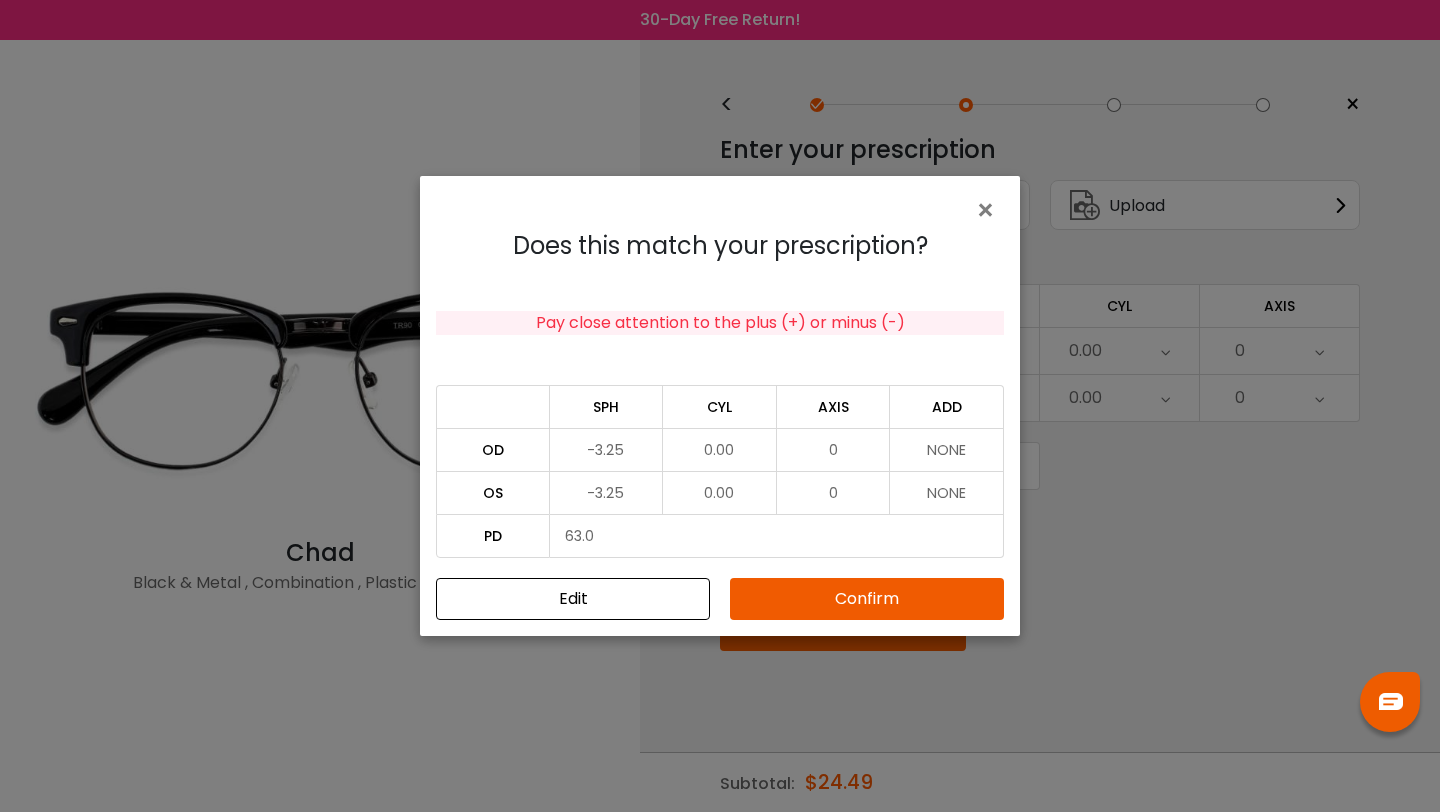 click on "Confirm" at bounding box center (867, 599) 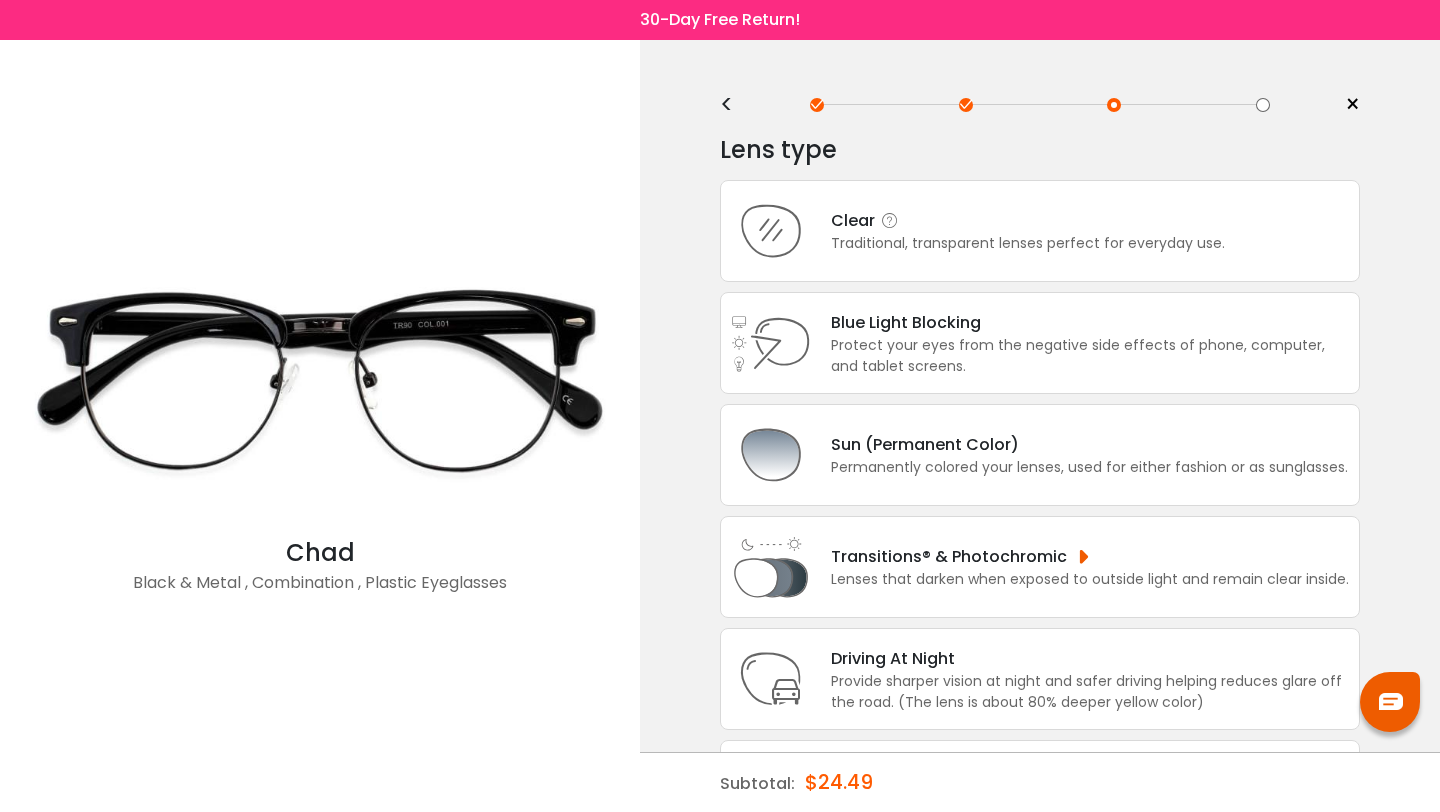 click on "Traditional, transparent lenses perfect for everyday use." at bounding box center [1028, 243] 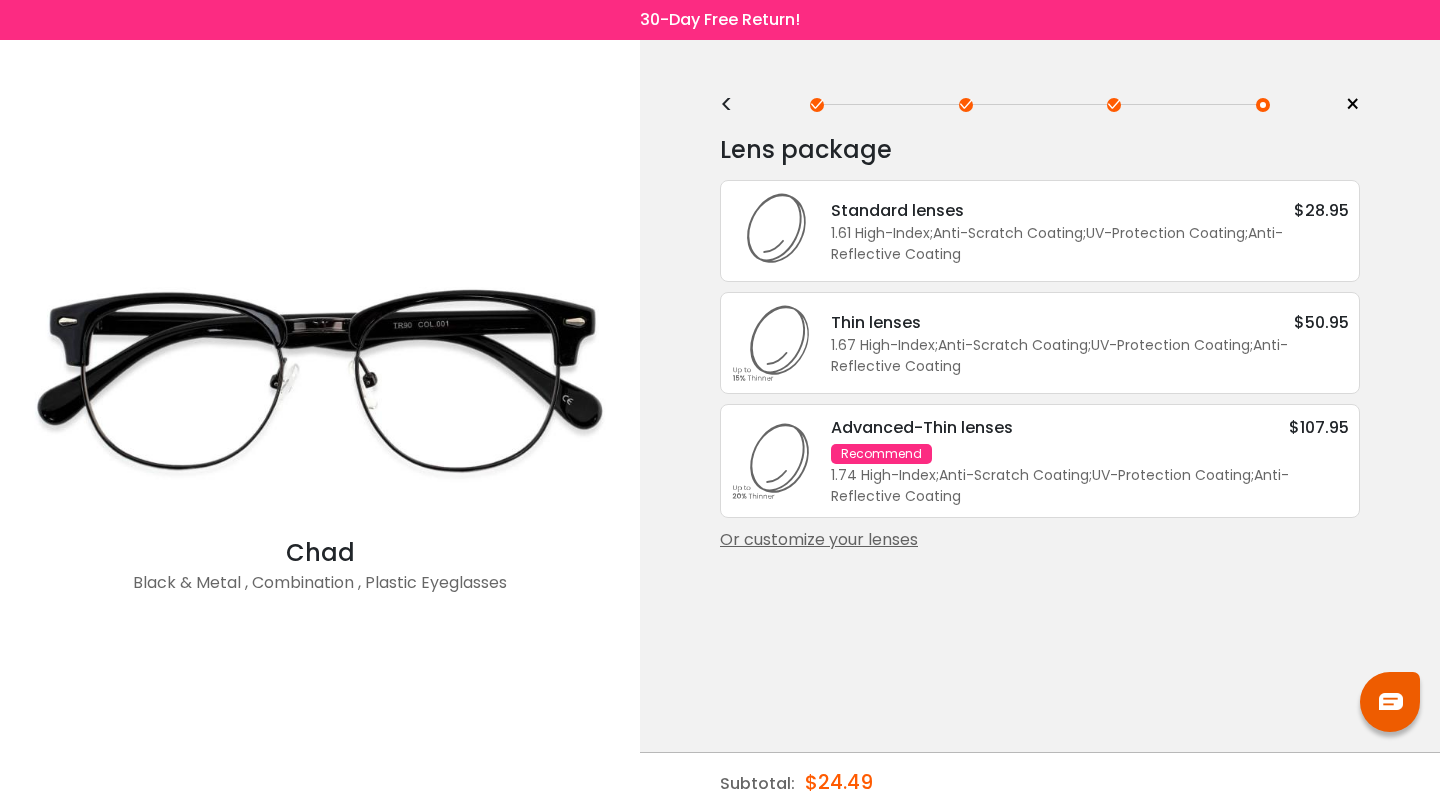 click on "1.61 High-Index ;
Anti-Scratch Coating ;
UV-Protection Coating ;
Anti-Reflective Coating ;" at bounding box center (1090, 244) 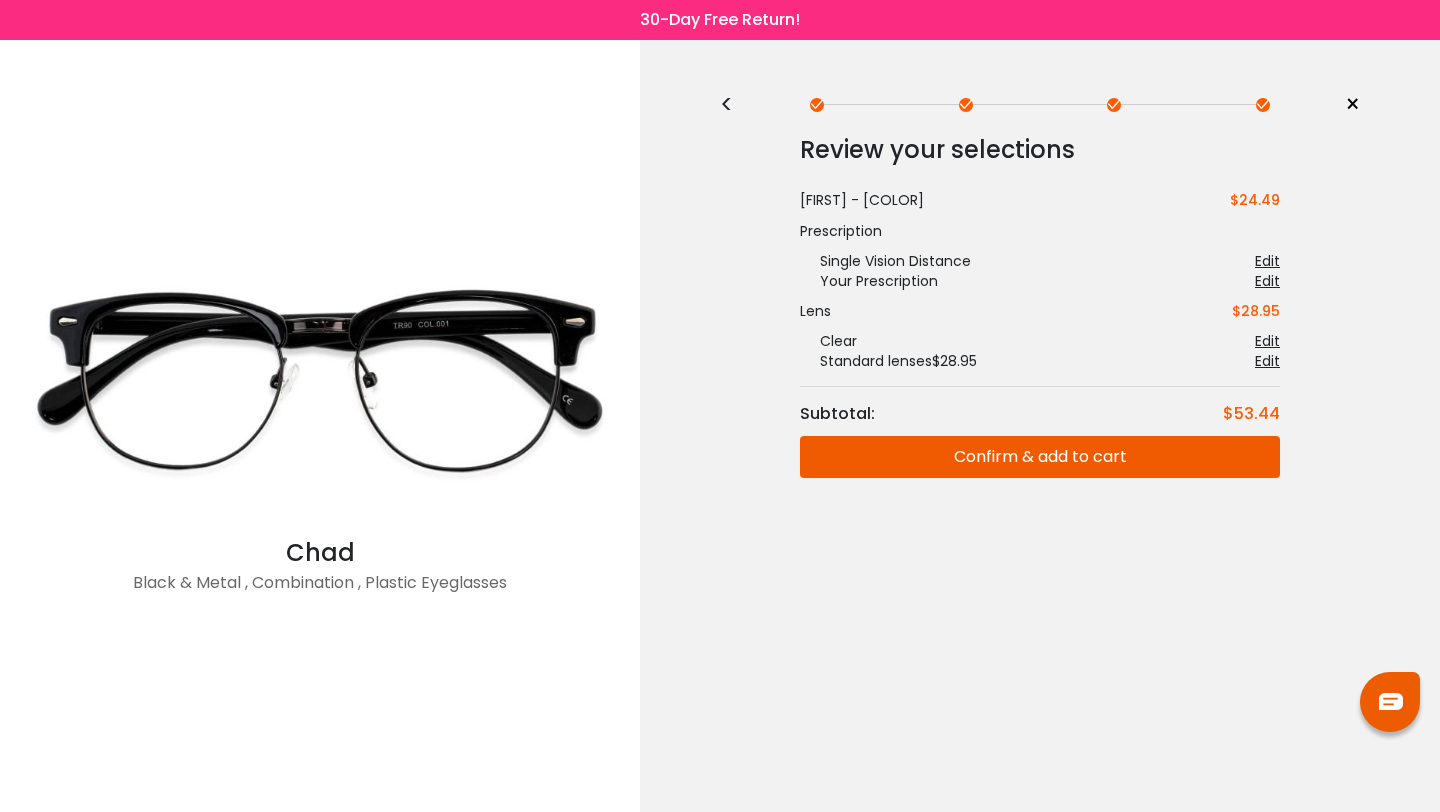 click at bounding box center [320, 380] 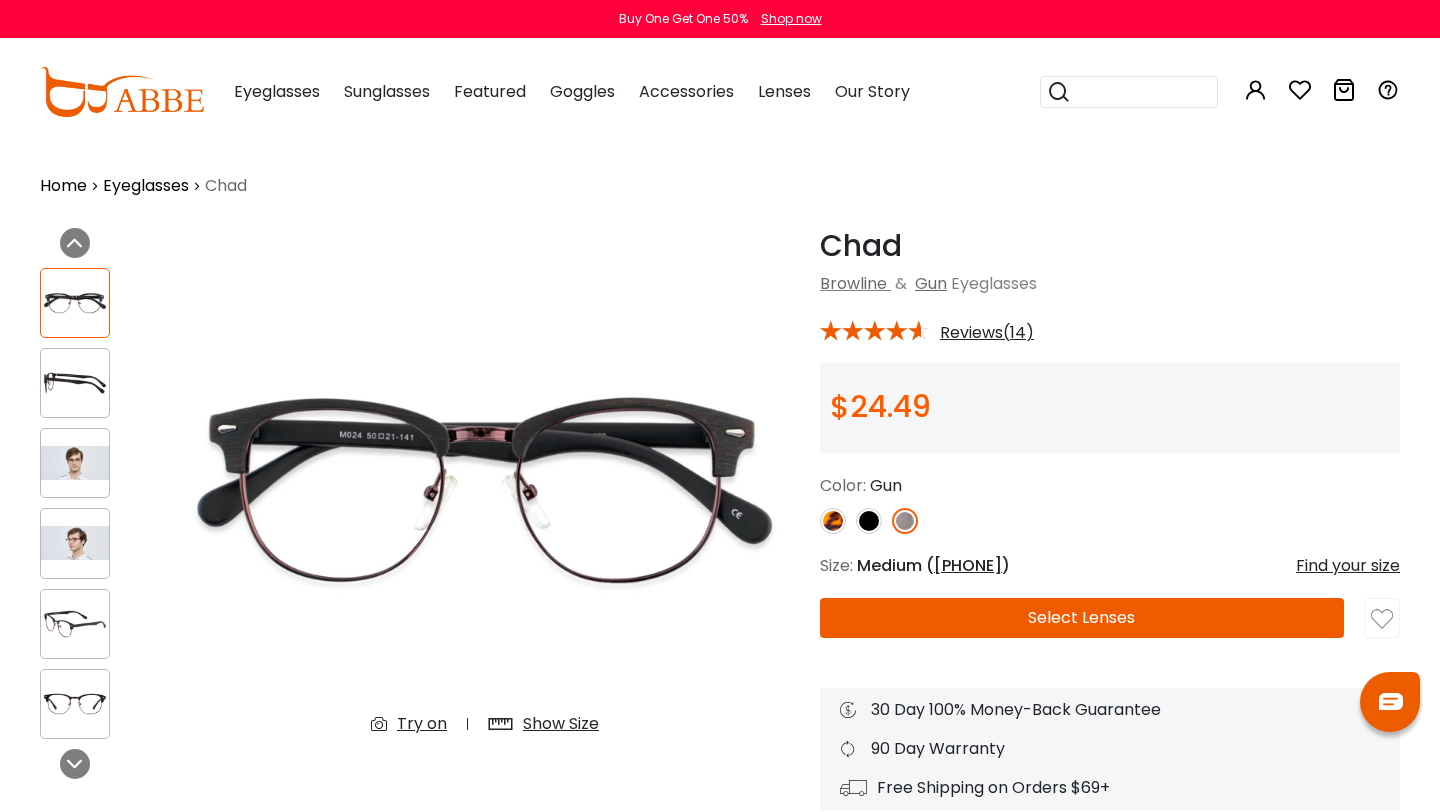 scroll, scrollTop: 0, scrollLeft: 0, axis: both 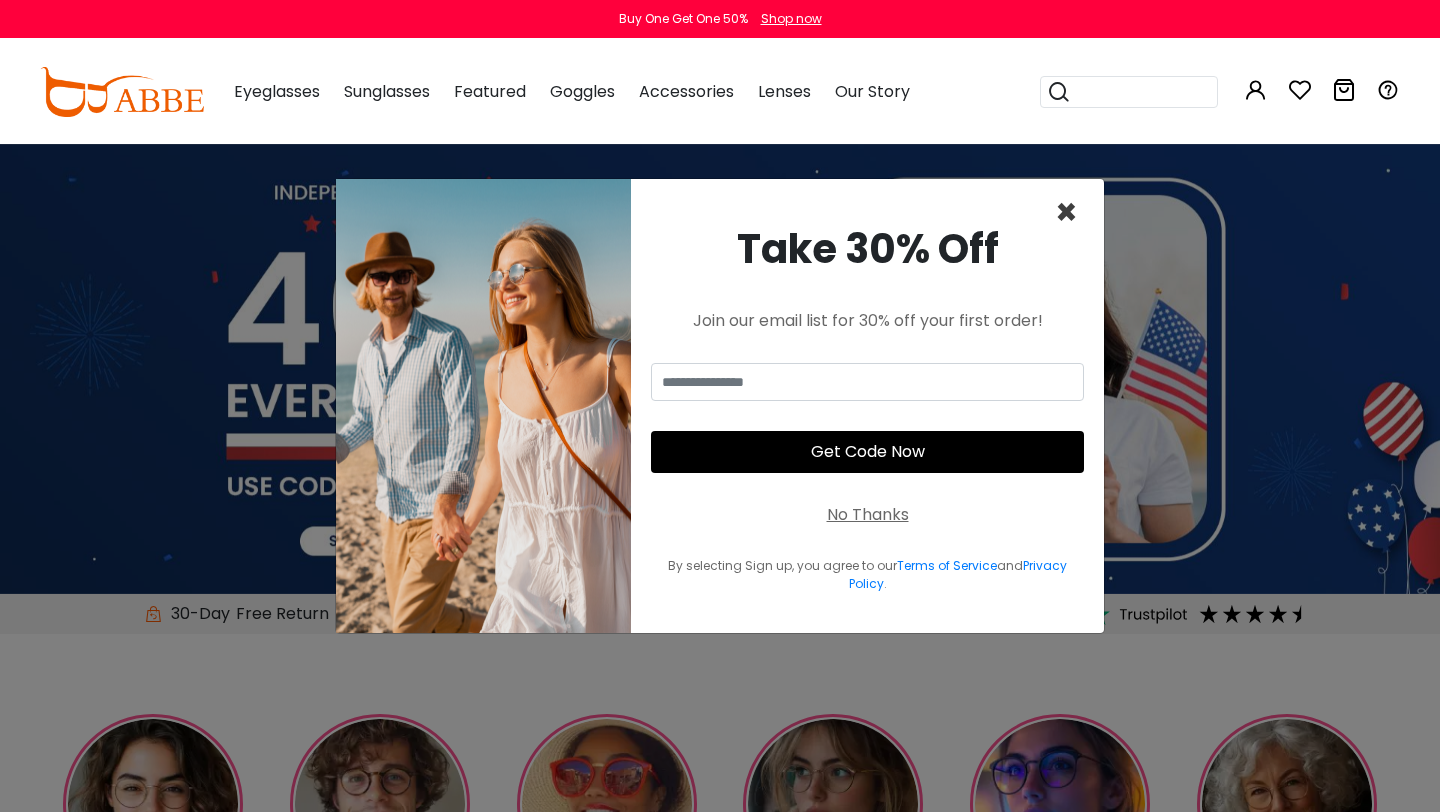 click on "×" at bounding box center (1066, 212) 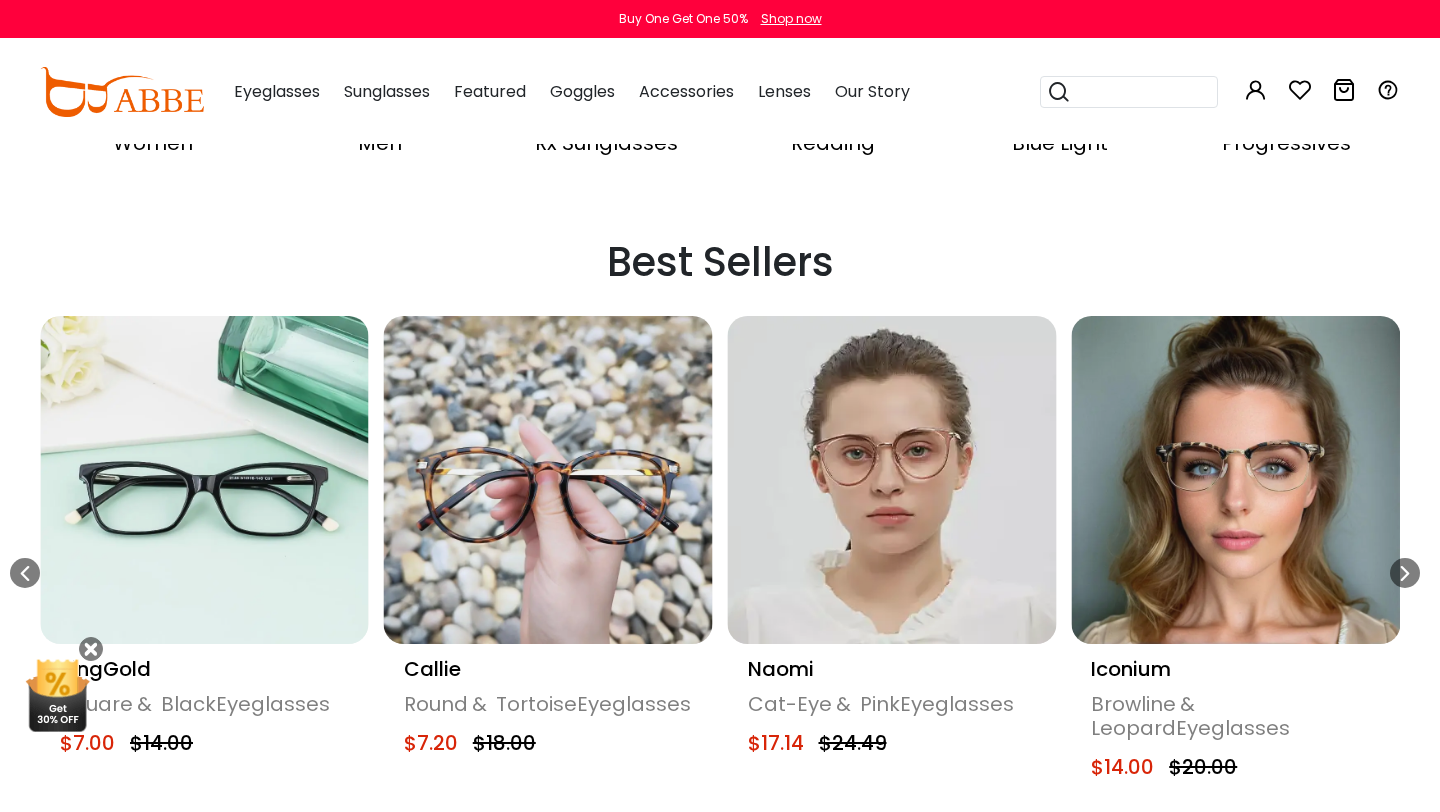 scroll, scrollTop: 1009, scrollLeft: 0, axis: vertical 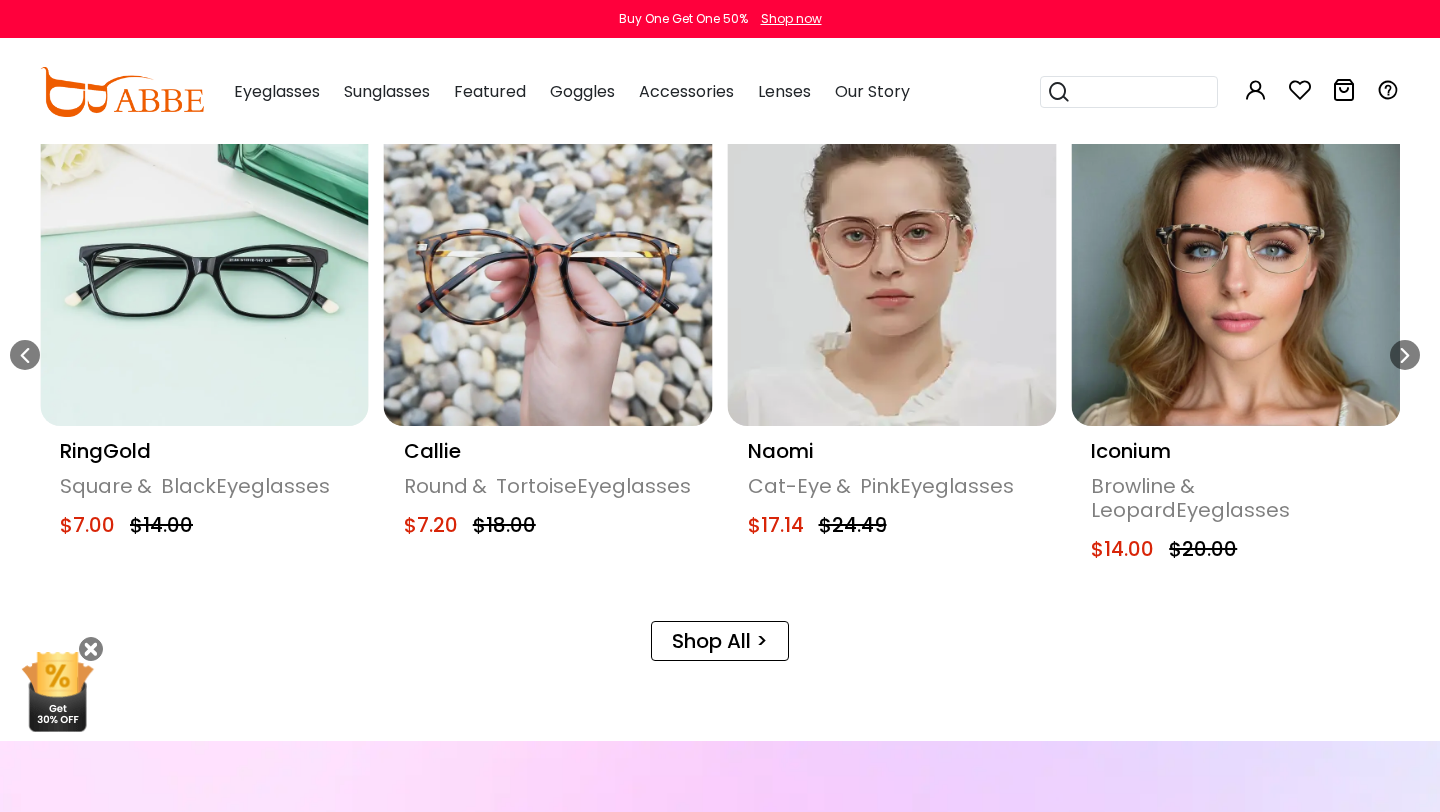 click at bounding box center [204, 262] 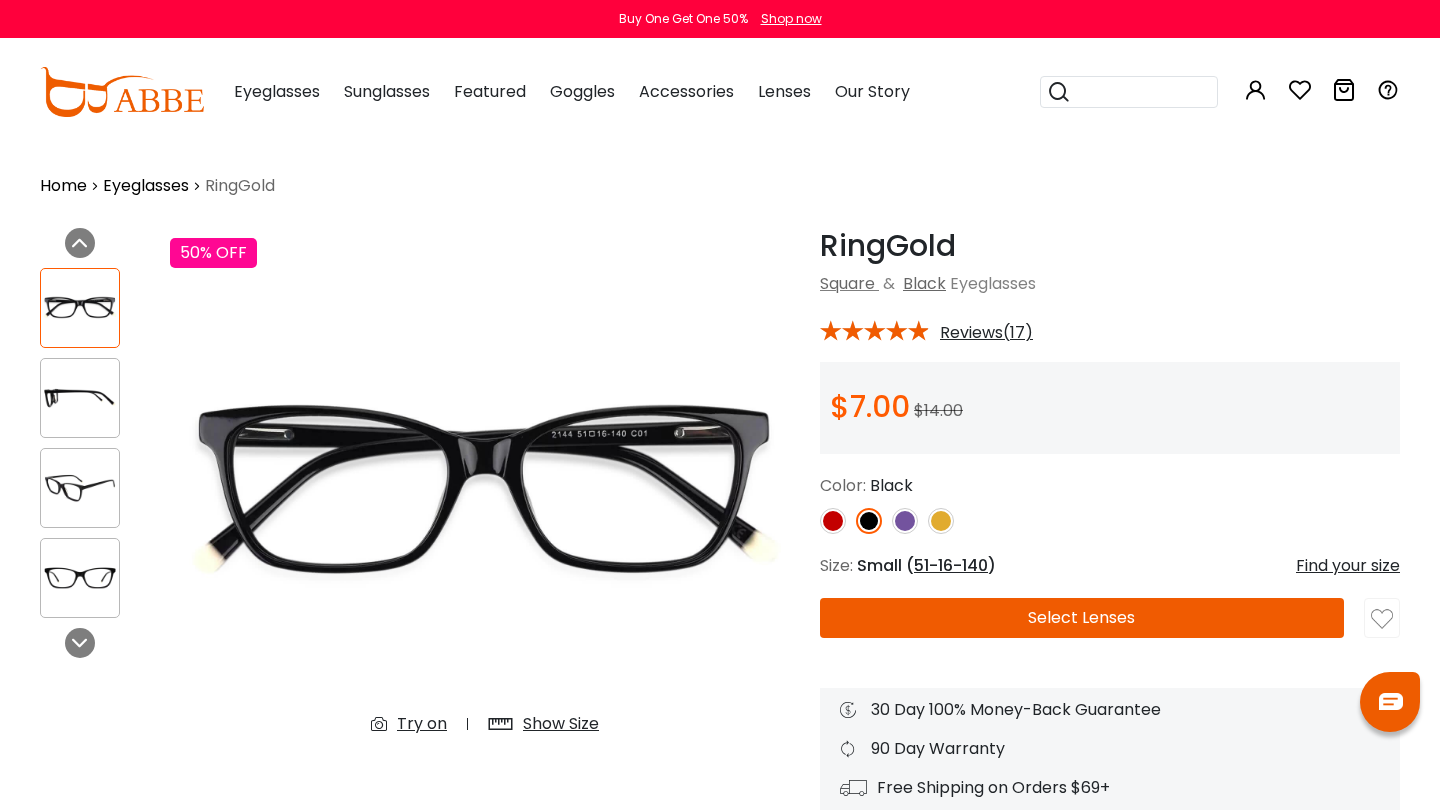 scroll, scrollTop: 0, scrollLeft: 0, axis: both 